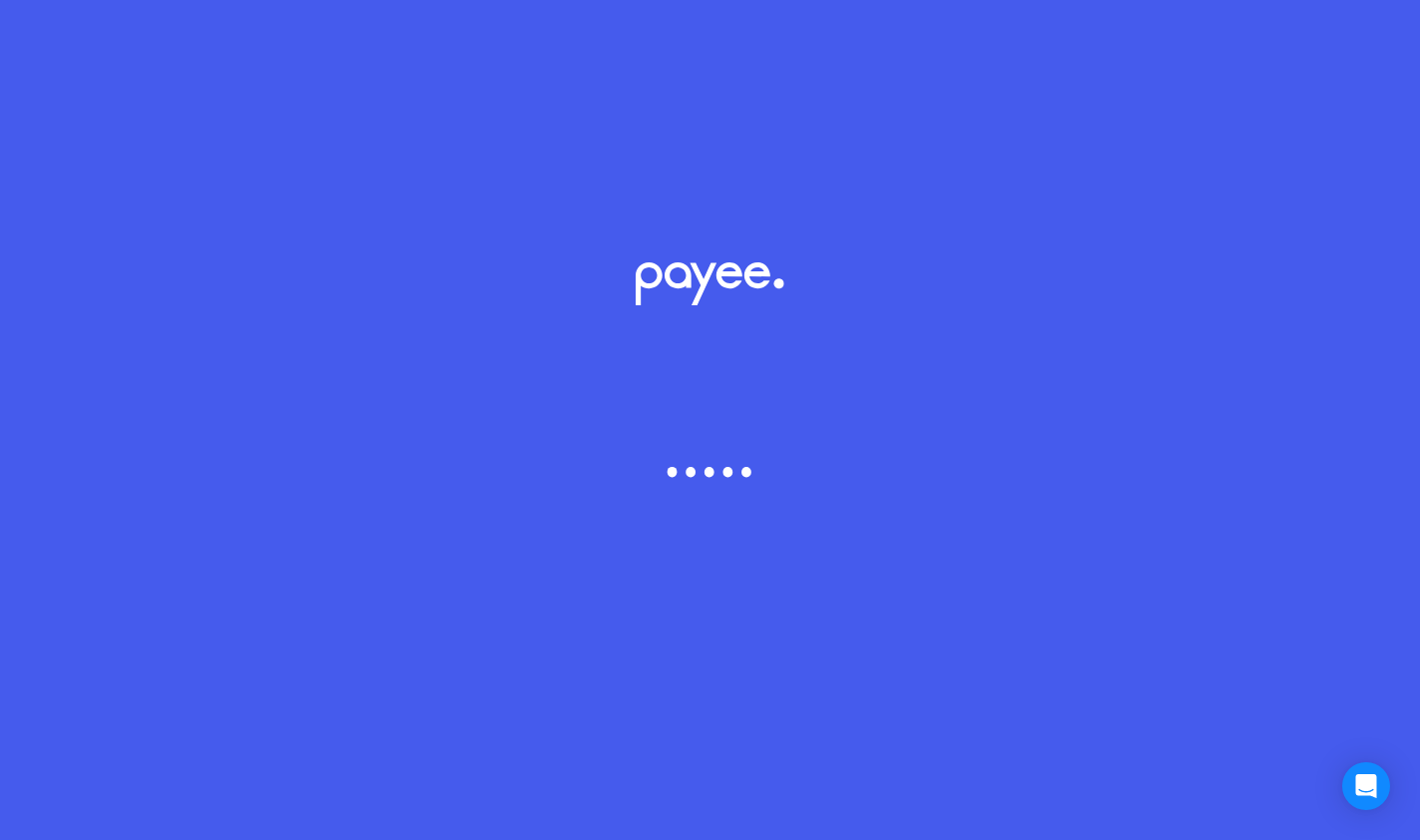 scroll, scrollTop: 0, scrollLeft: 0, axis: both 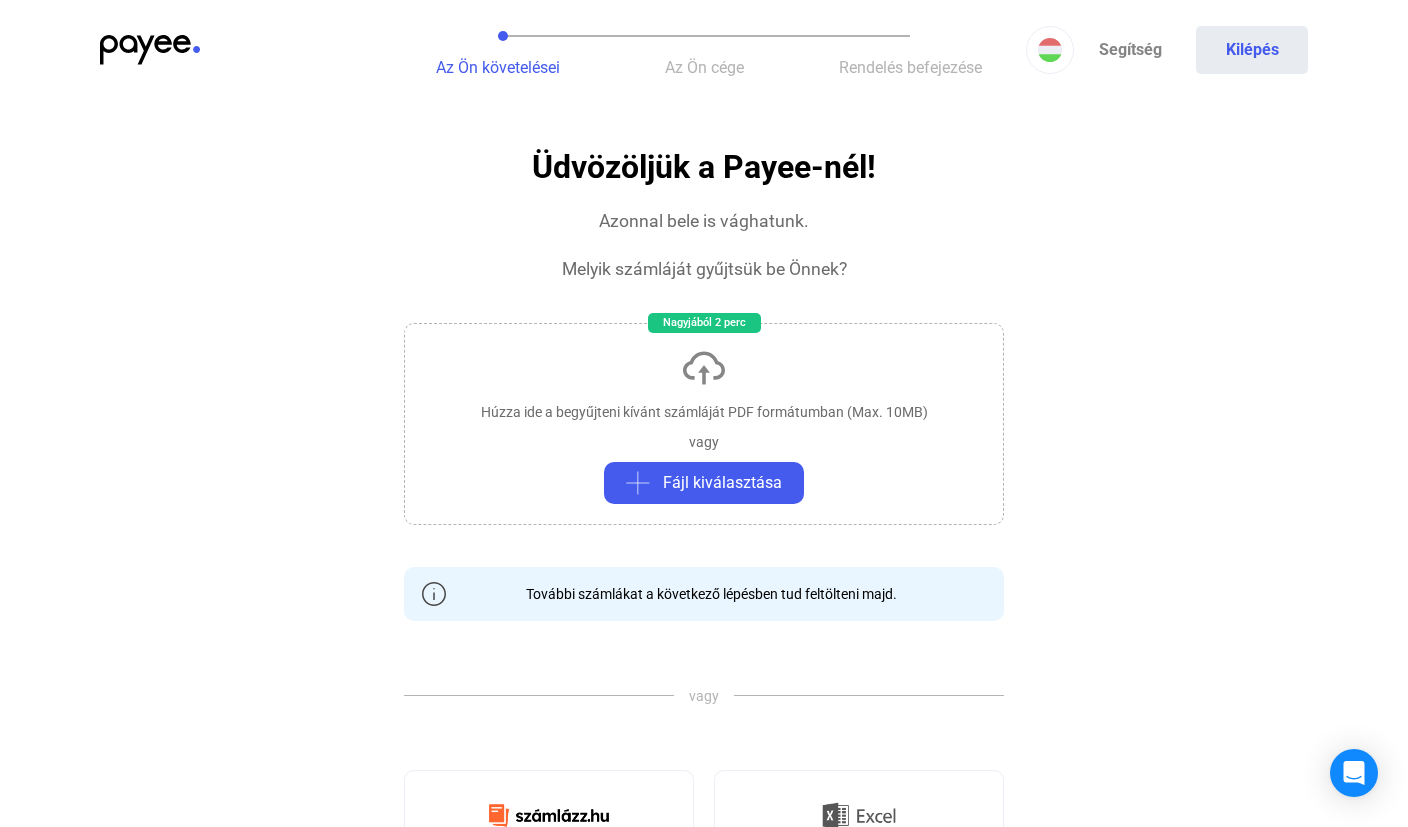 click on "Húzza ide a begyűjteni kívánt számláját PDF formátumban (Max. 10MB)   vagy   Fájl kiválasztása" 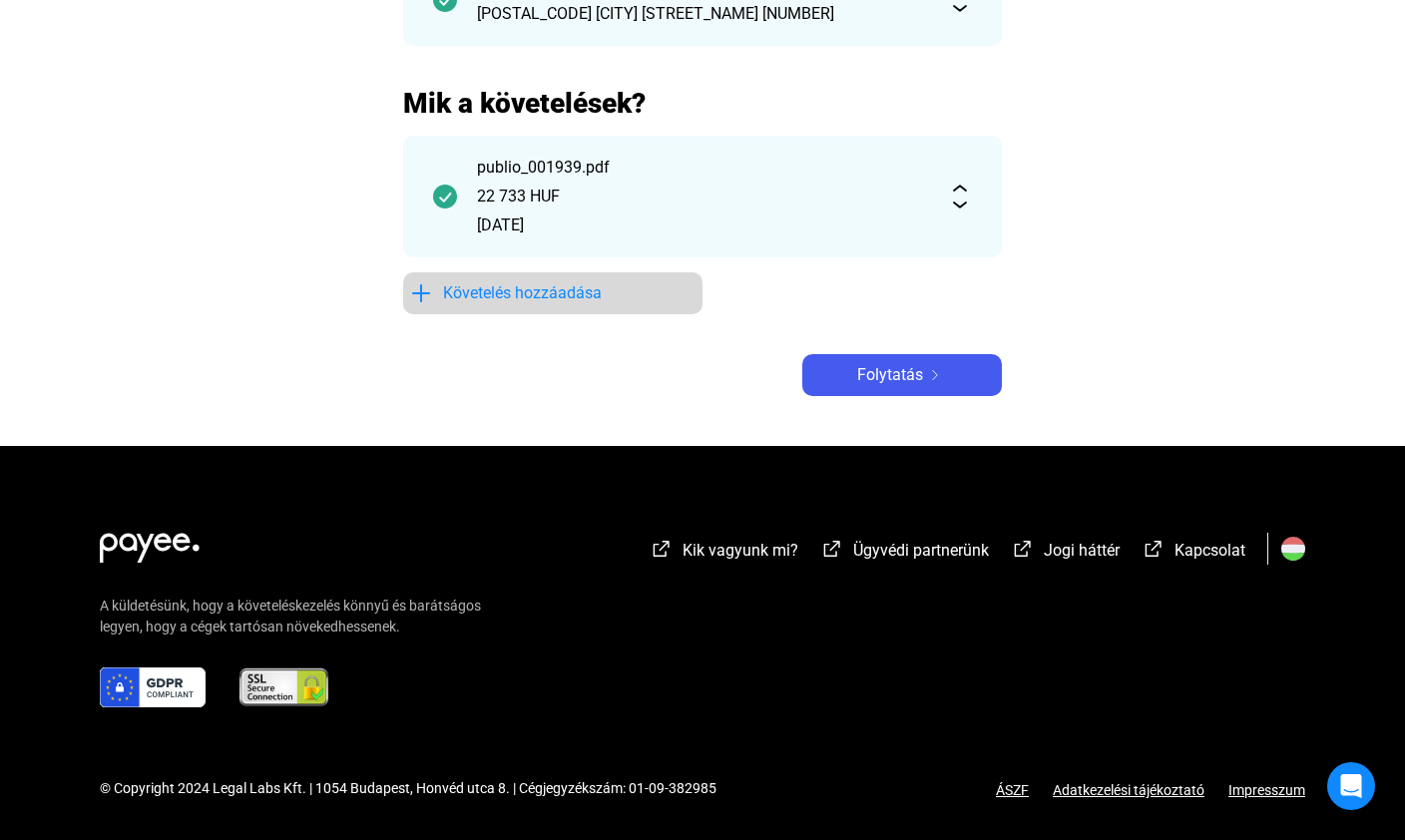 scroll, scrollTop: 123, scrollLeft: 0, axis: vertical 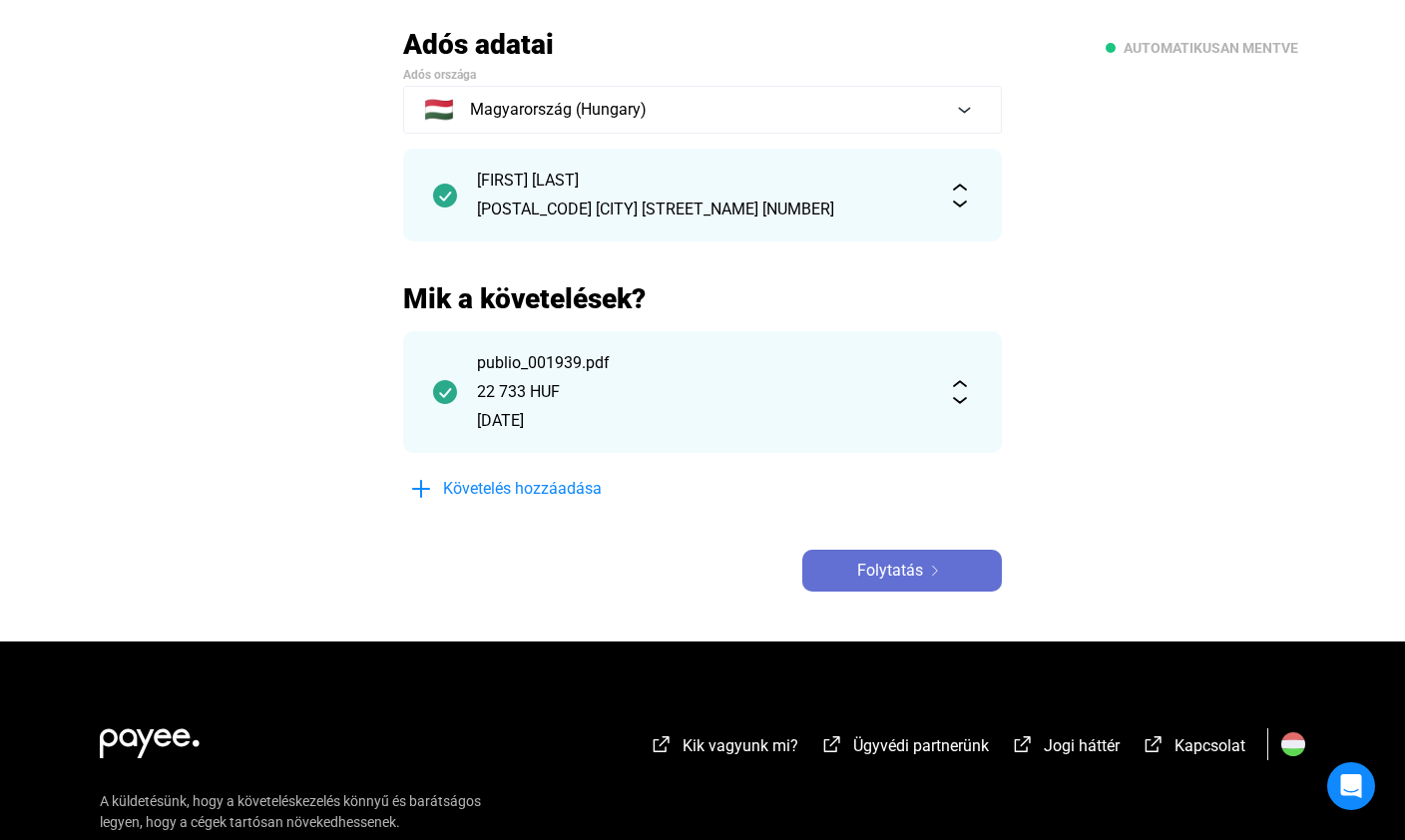 click on "Folytatás" 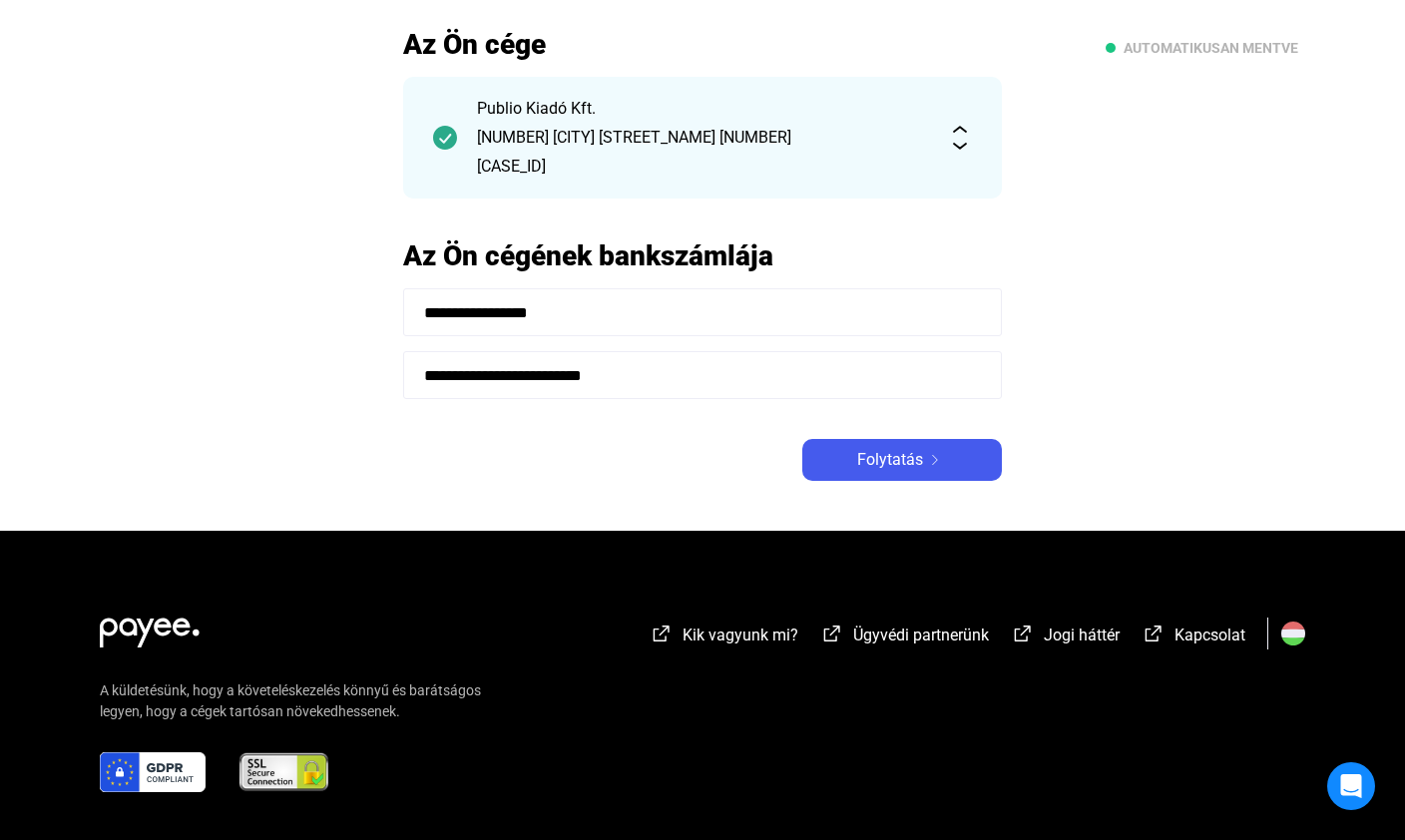 click on "Folytatás" 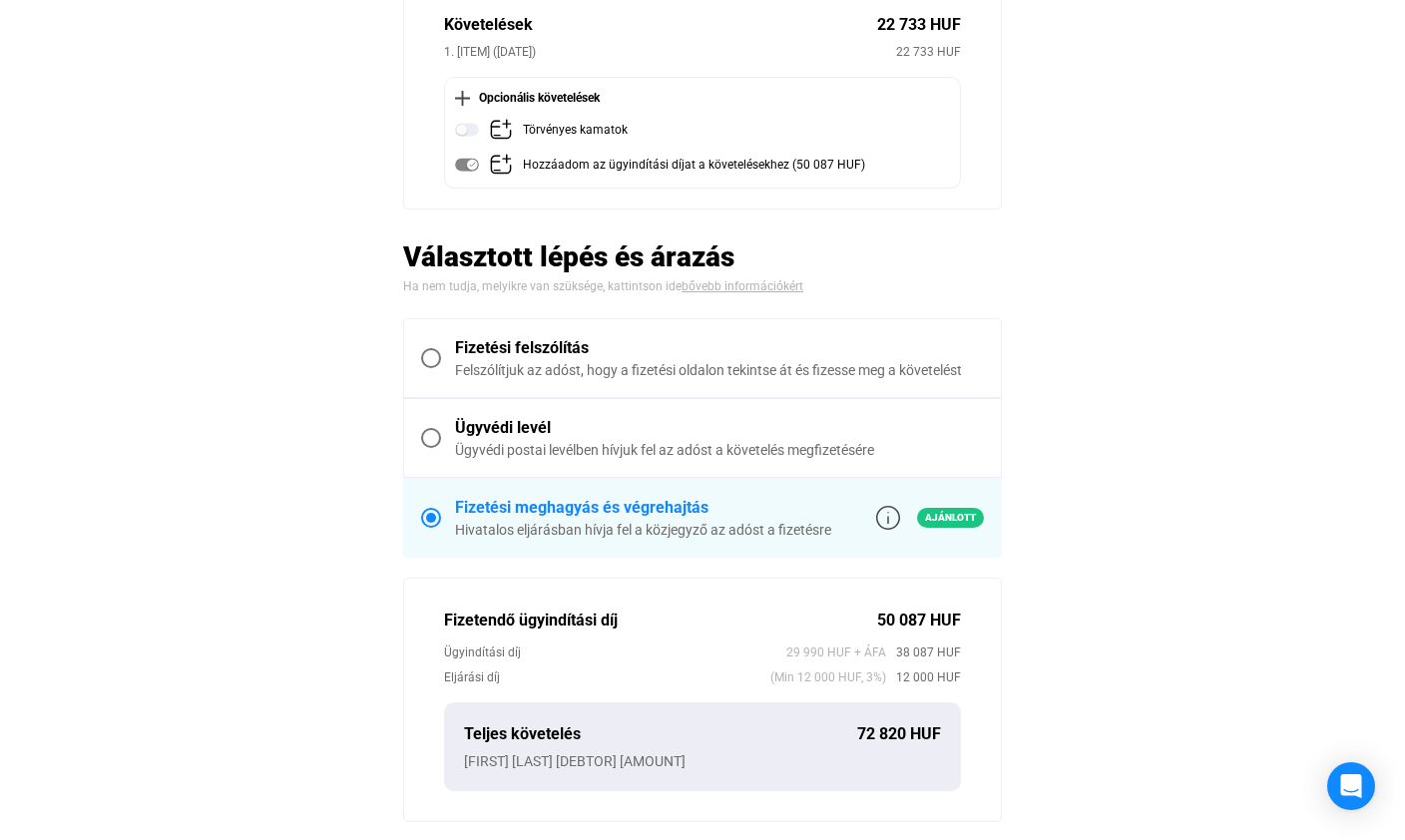 scroll, scrollTop: 424, scrollLeft: 0, axis: vertical 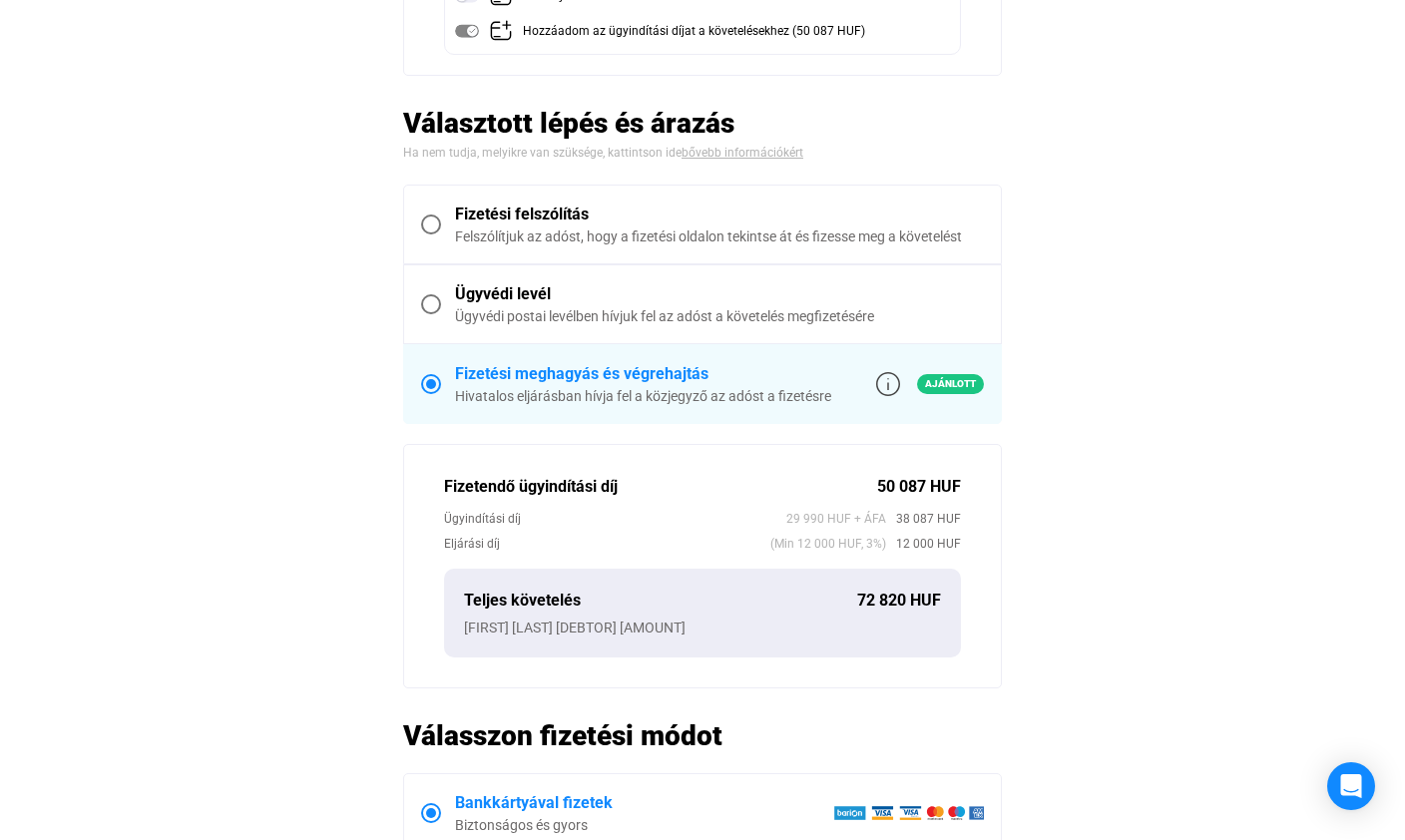 click at bounding box center (431, 224) 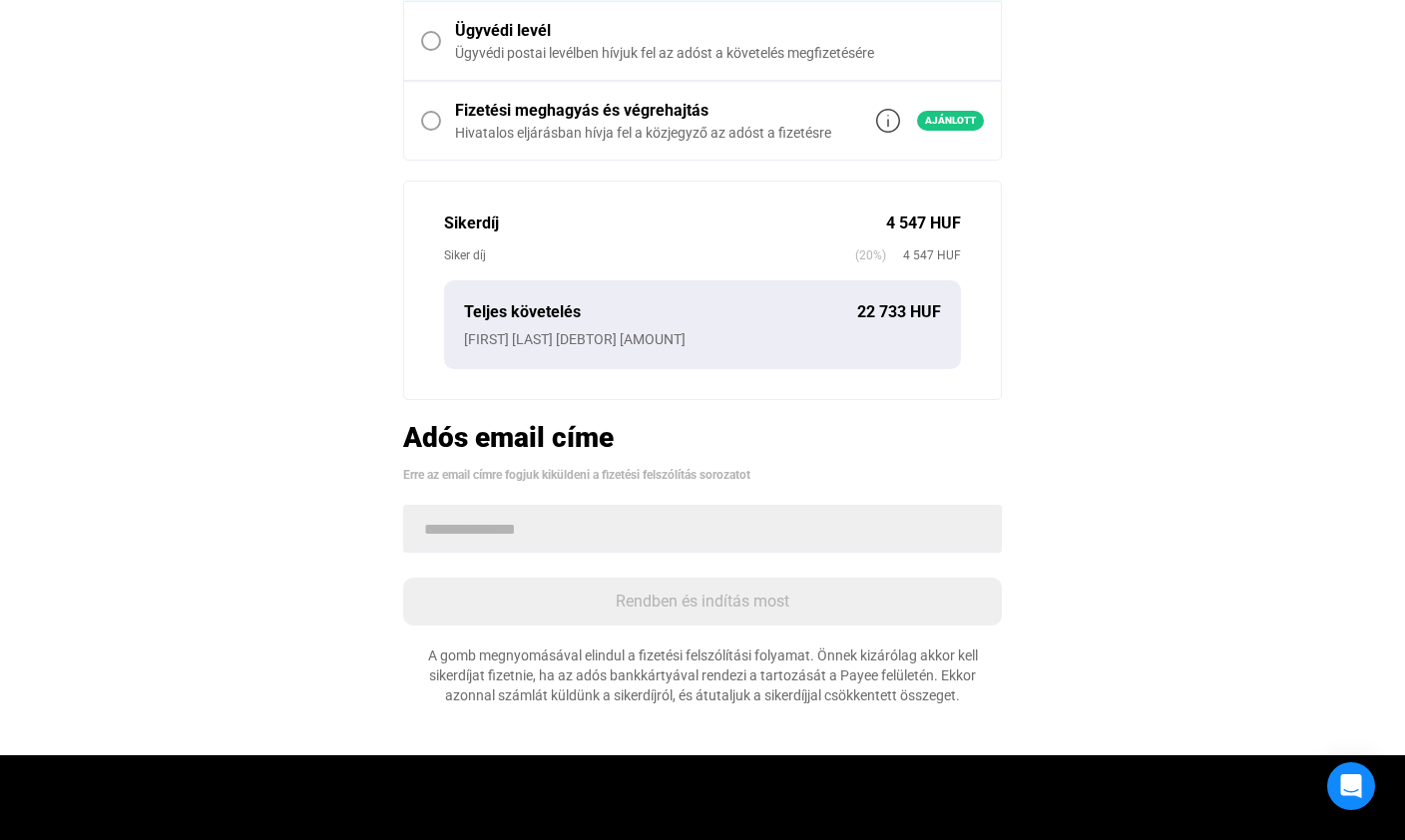 scroll, scrollTop: 694, scrollLeft: 0, axis: vertical 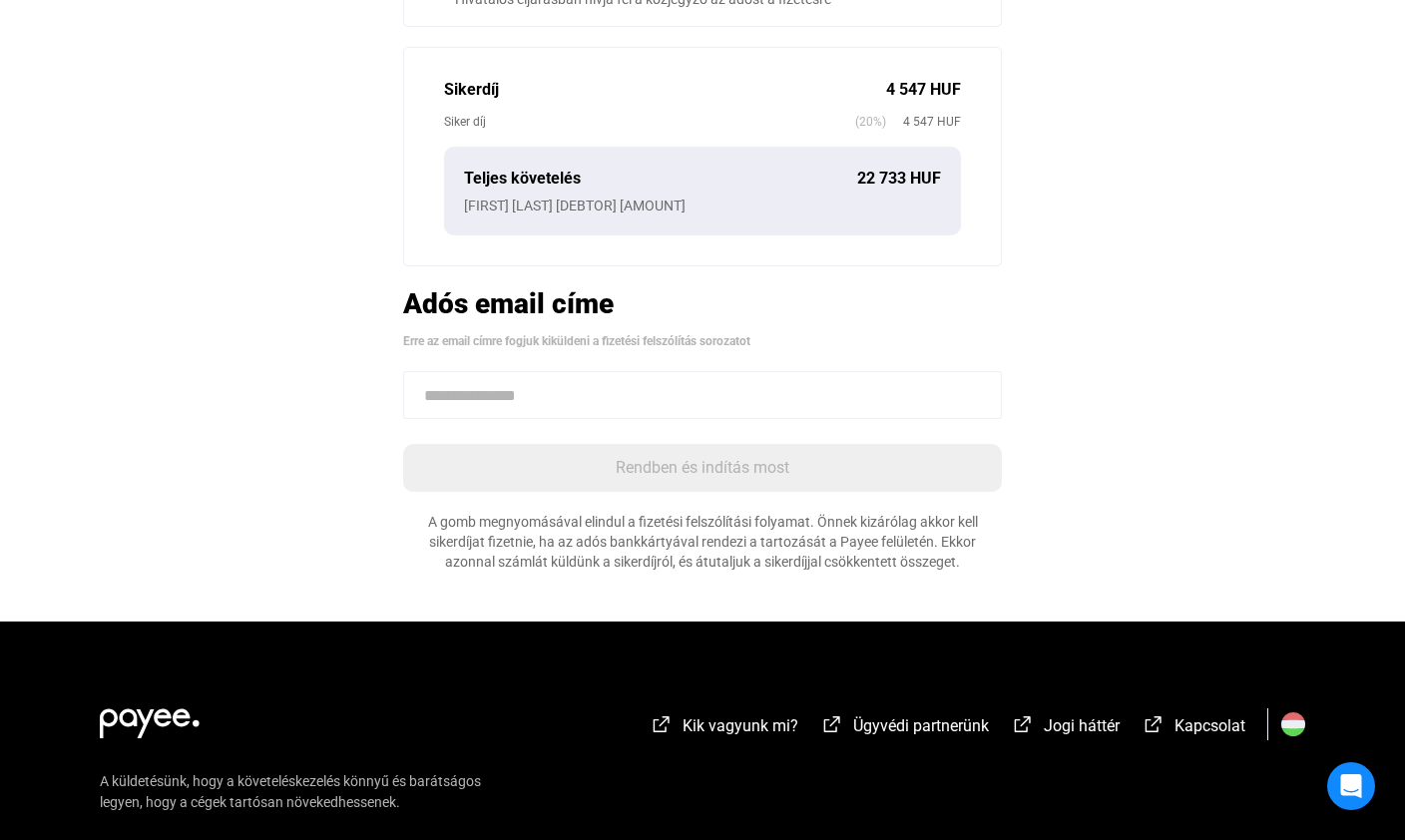 click 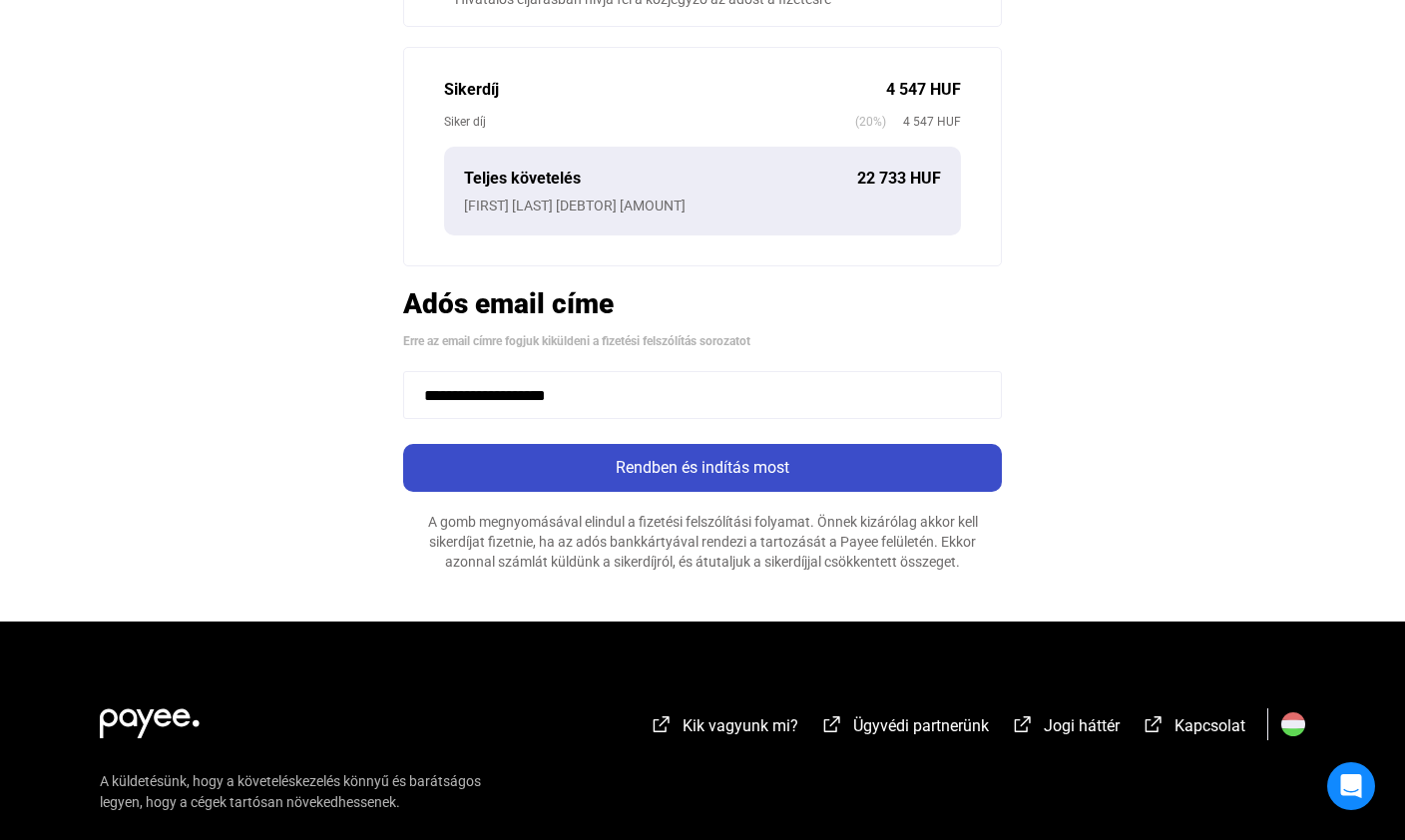 type on "**********" 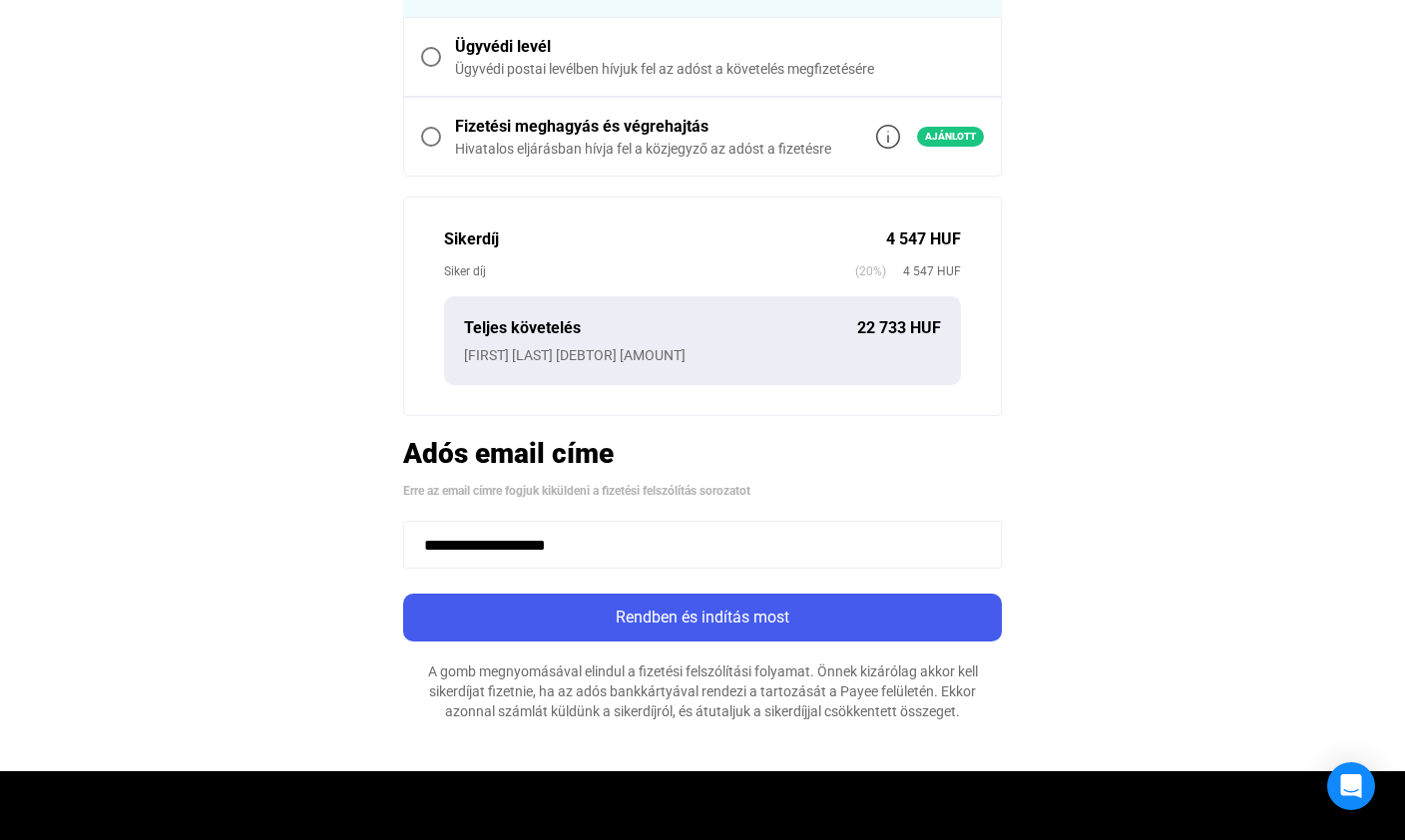 scroll, scrollTop: 460, scrollLeft: 0, axis: vertical 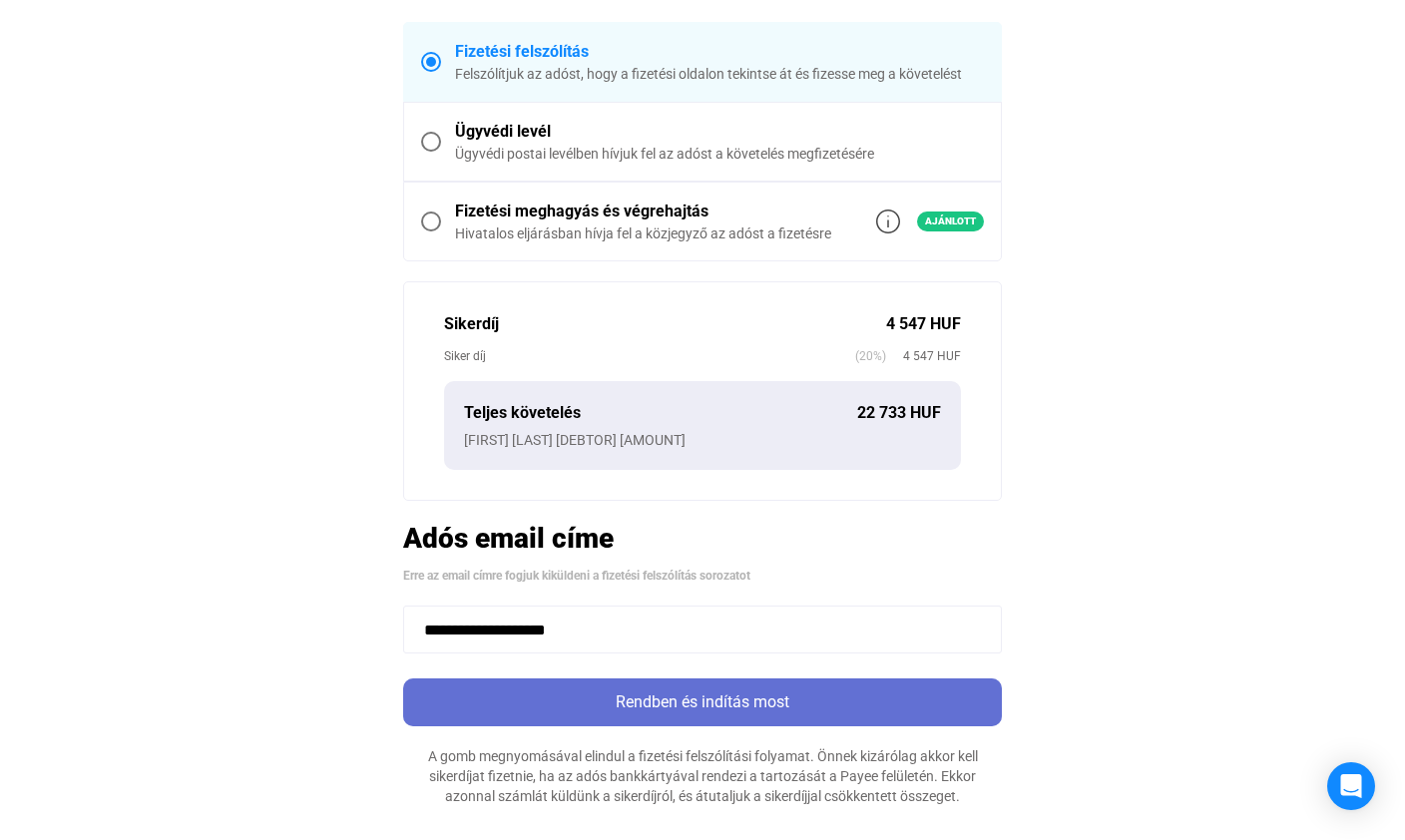 click on "Rendben és indítás most" 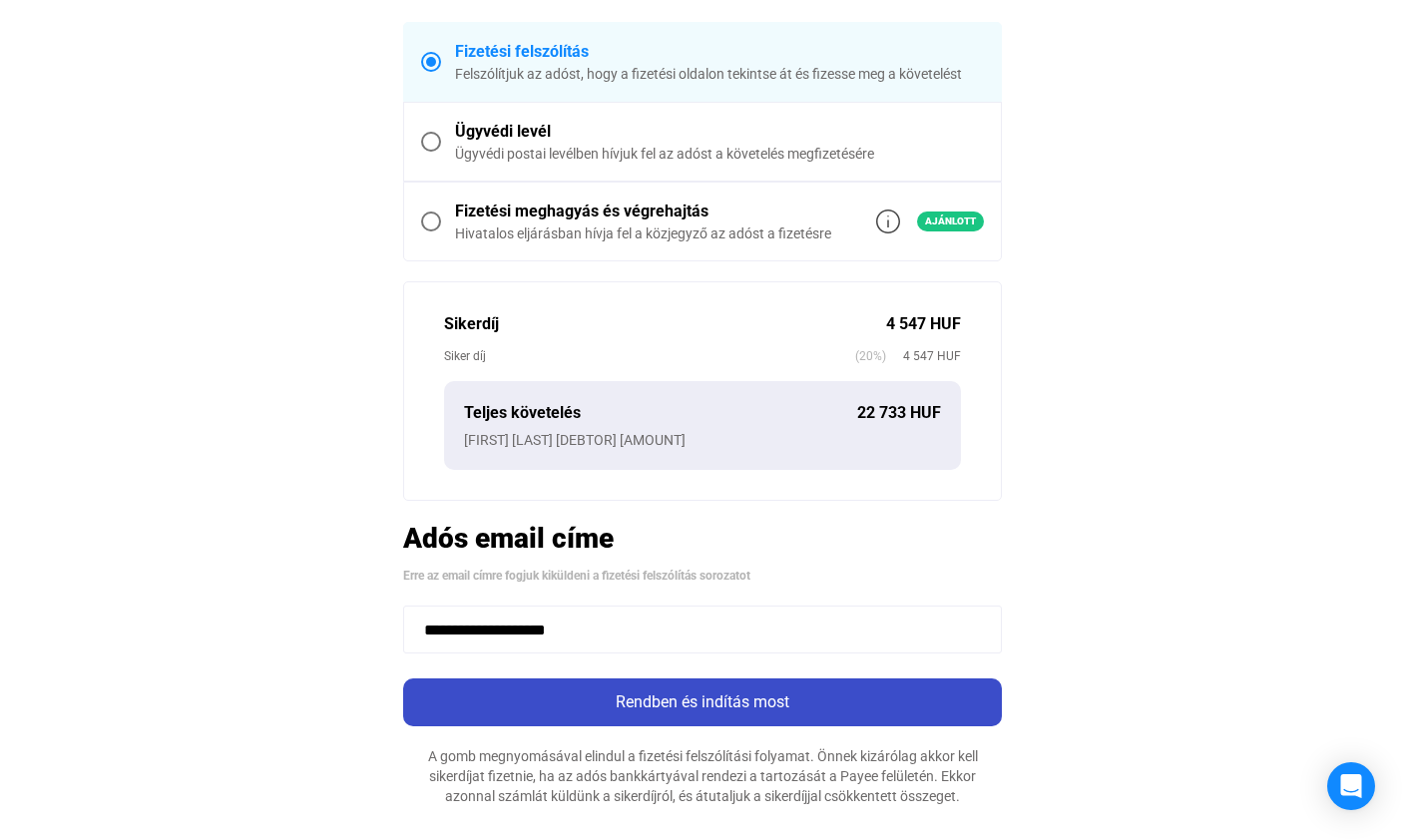 click on "Rendben és indítás most" 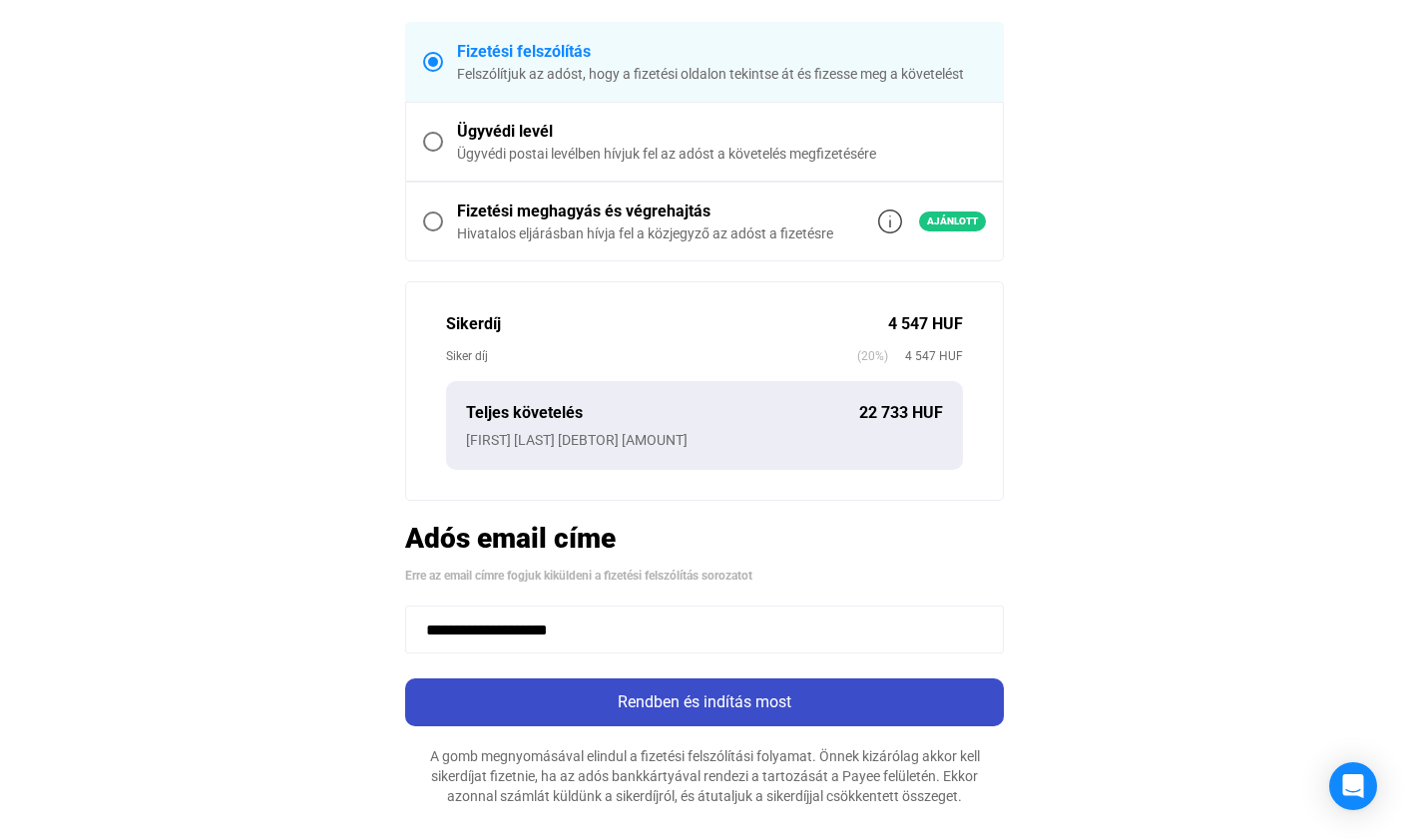 scroll, scrollTop: 0, scrollLeft: 0, axis: both 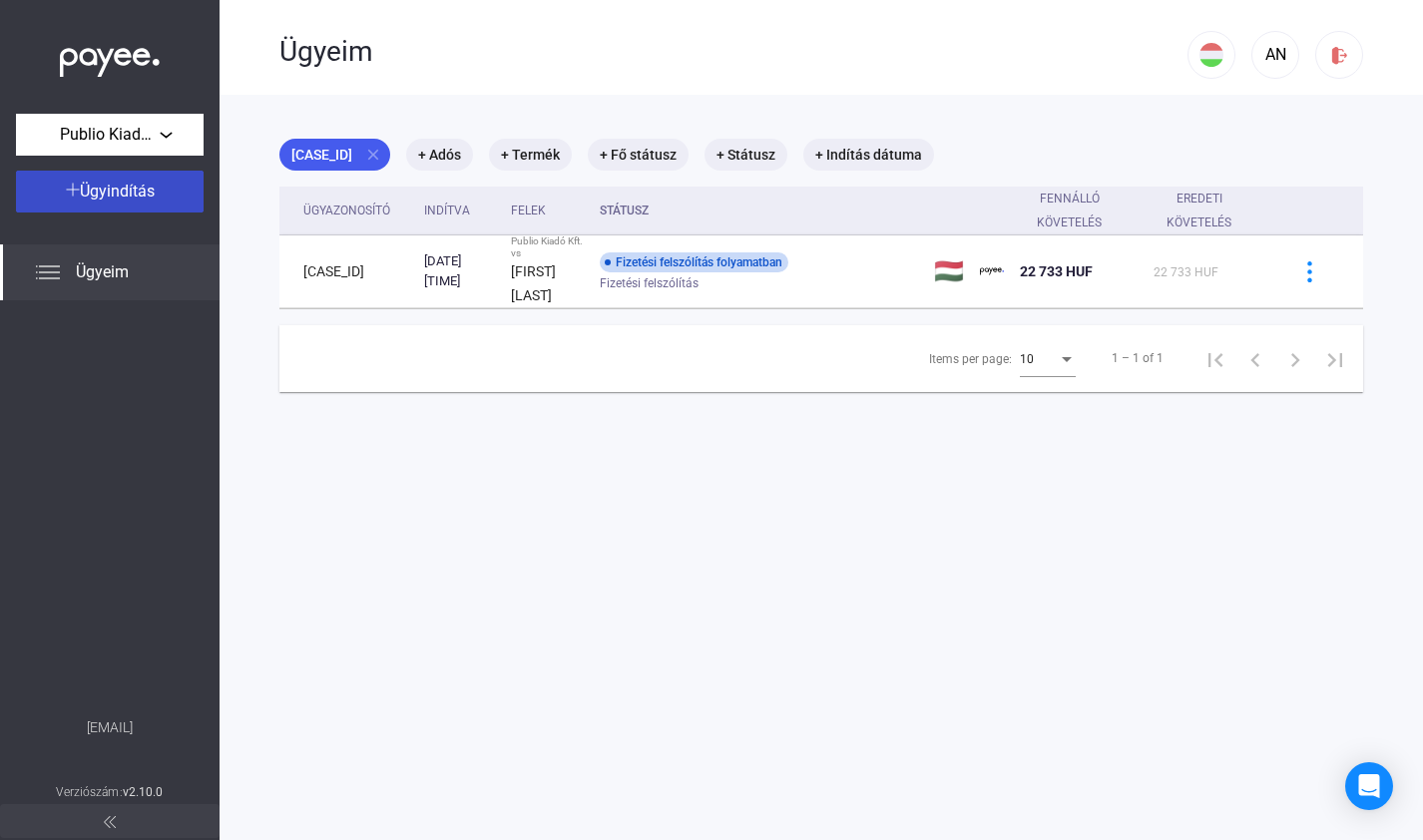 click on "Ügyindítás" 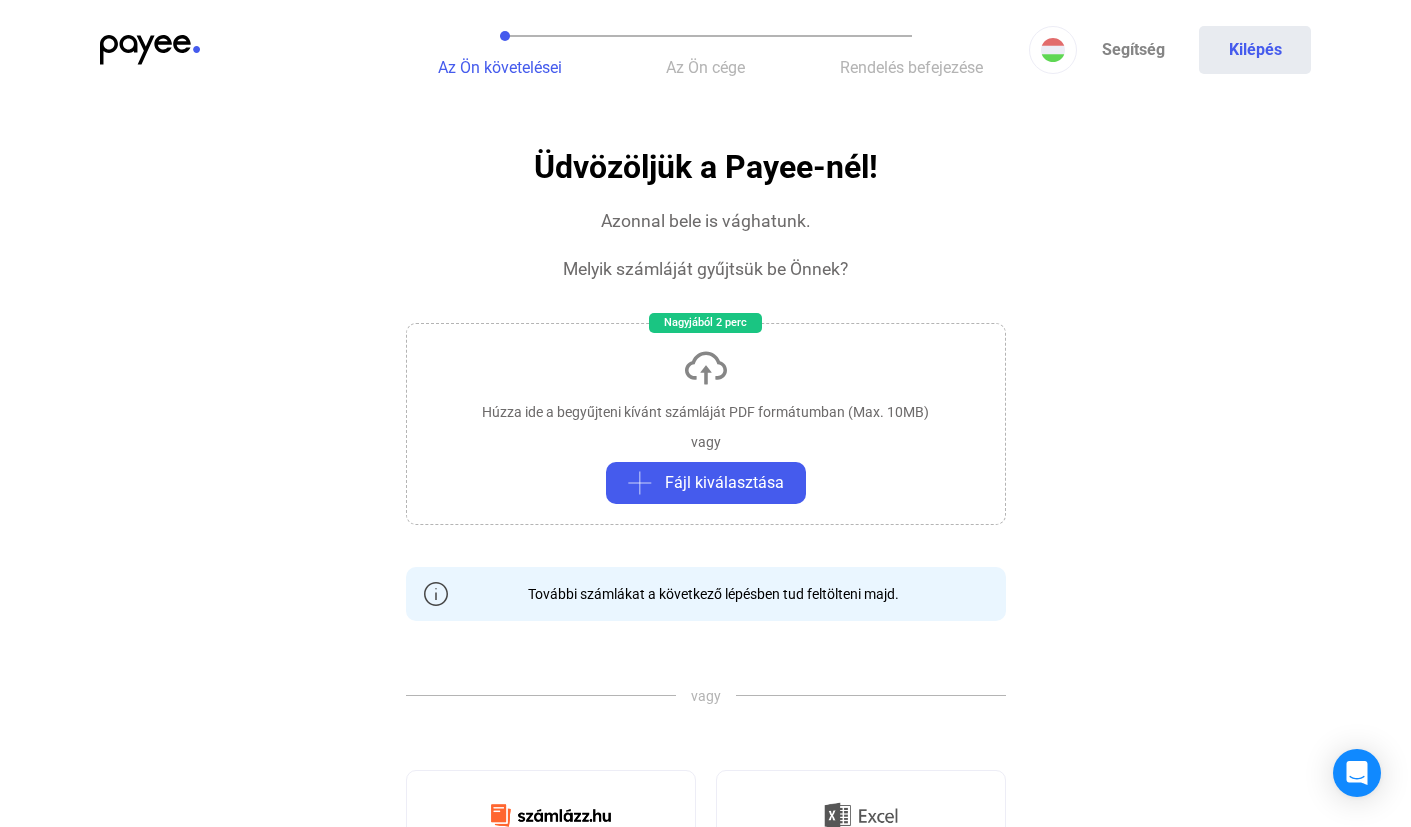 click on "Húzza ide a begyűjteni kívánt számláját PDF formátumban (Max. 10MB)   vagy   Fájl kiválasztása" 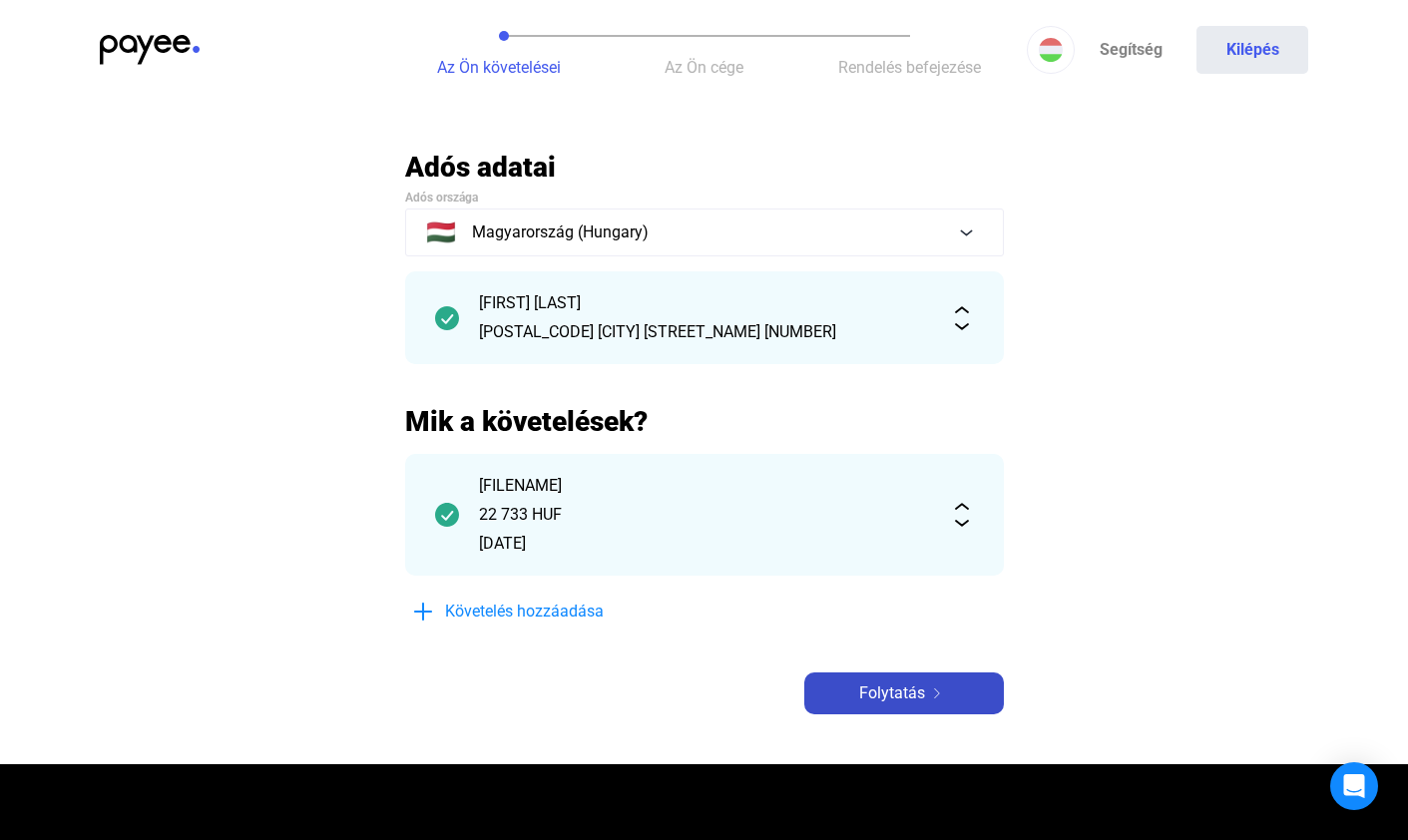 click on "Folytatás" 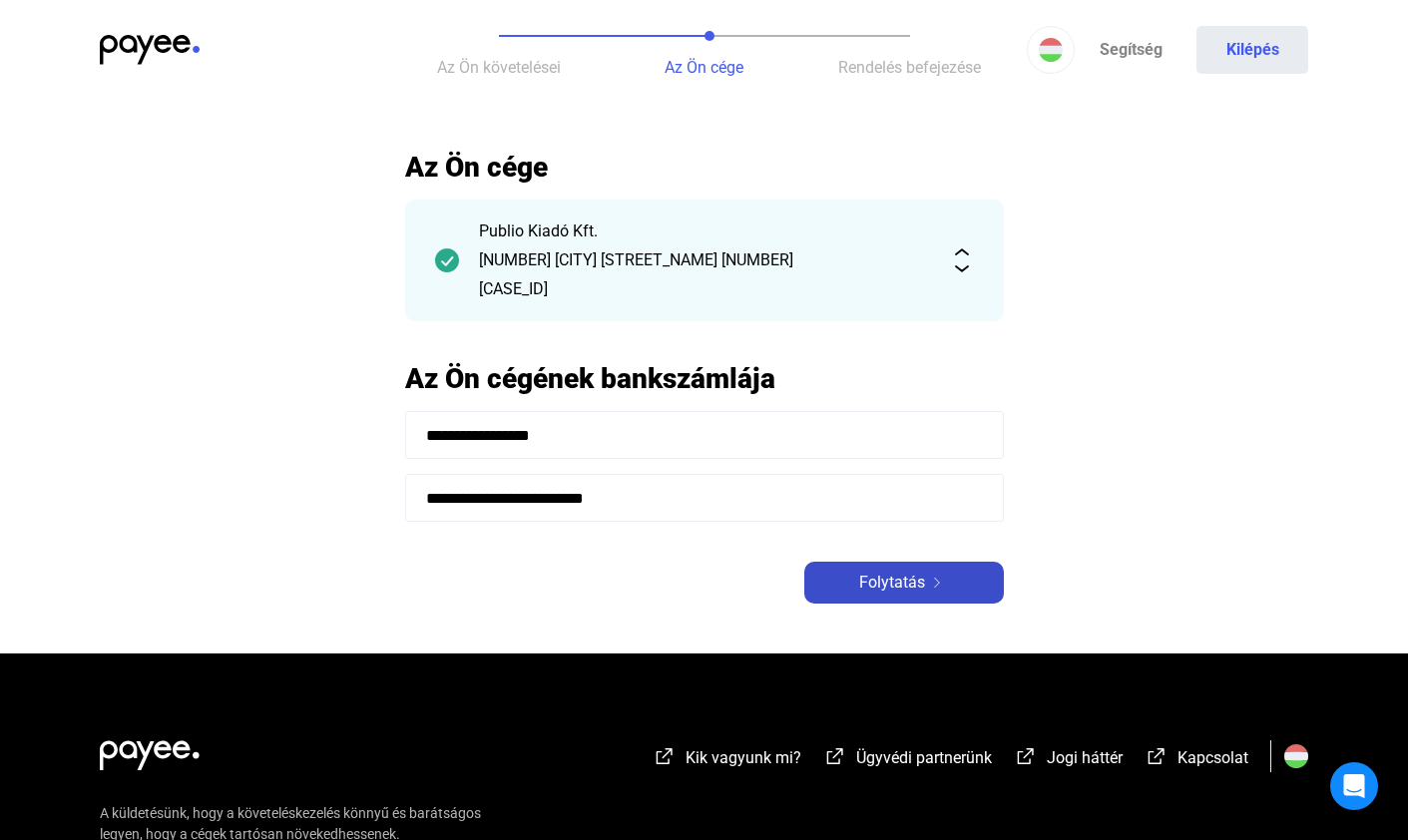 click on "Folytatás" 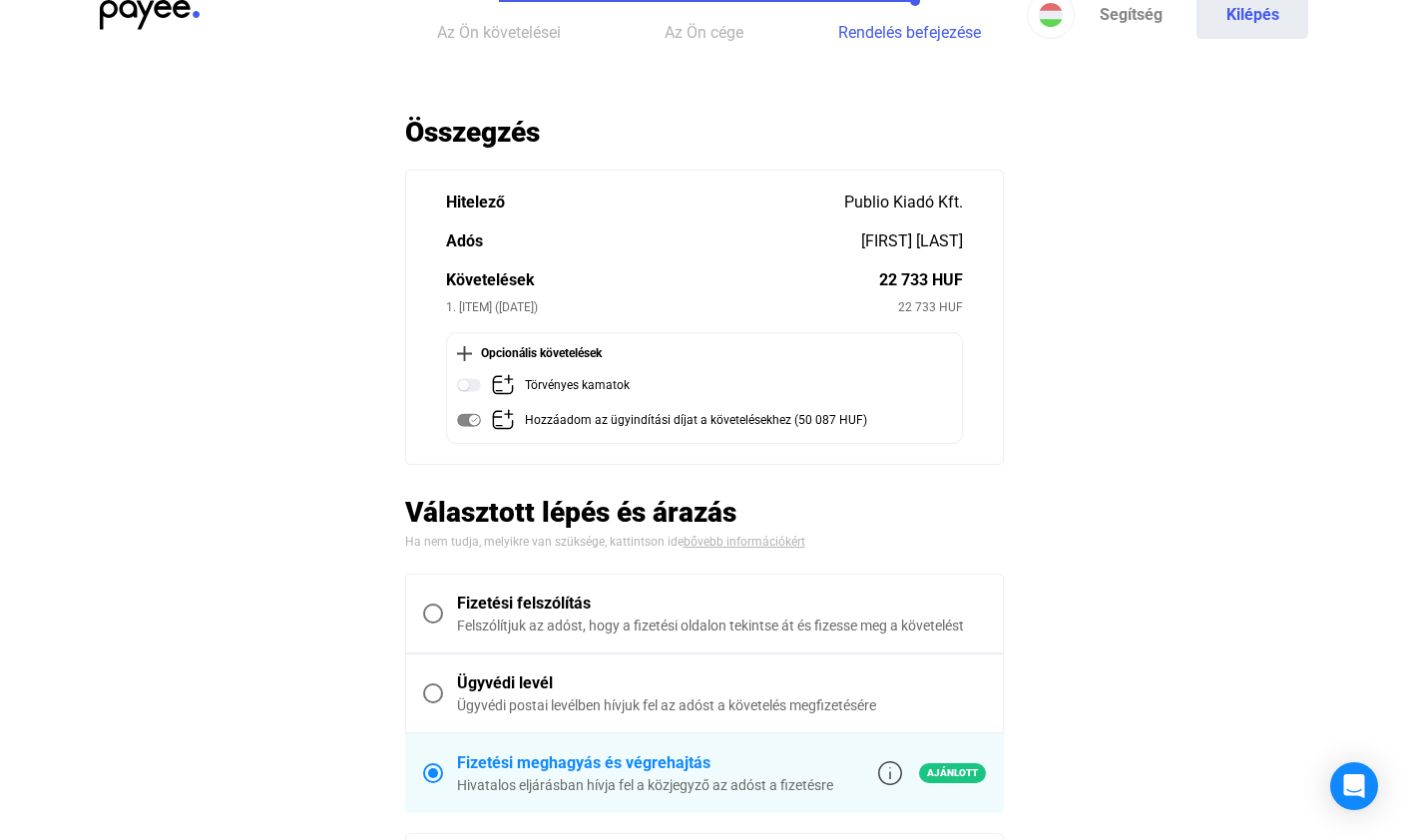 scroll, scrollTop: 125, scrollLeft: 0, axis: vertical 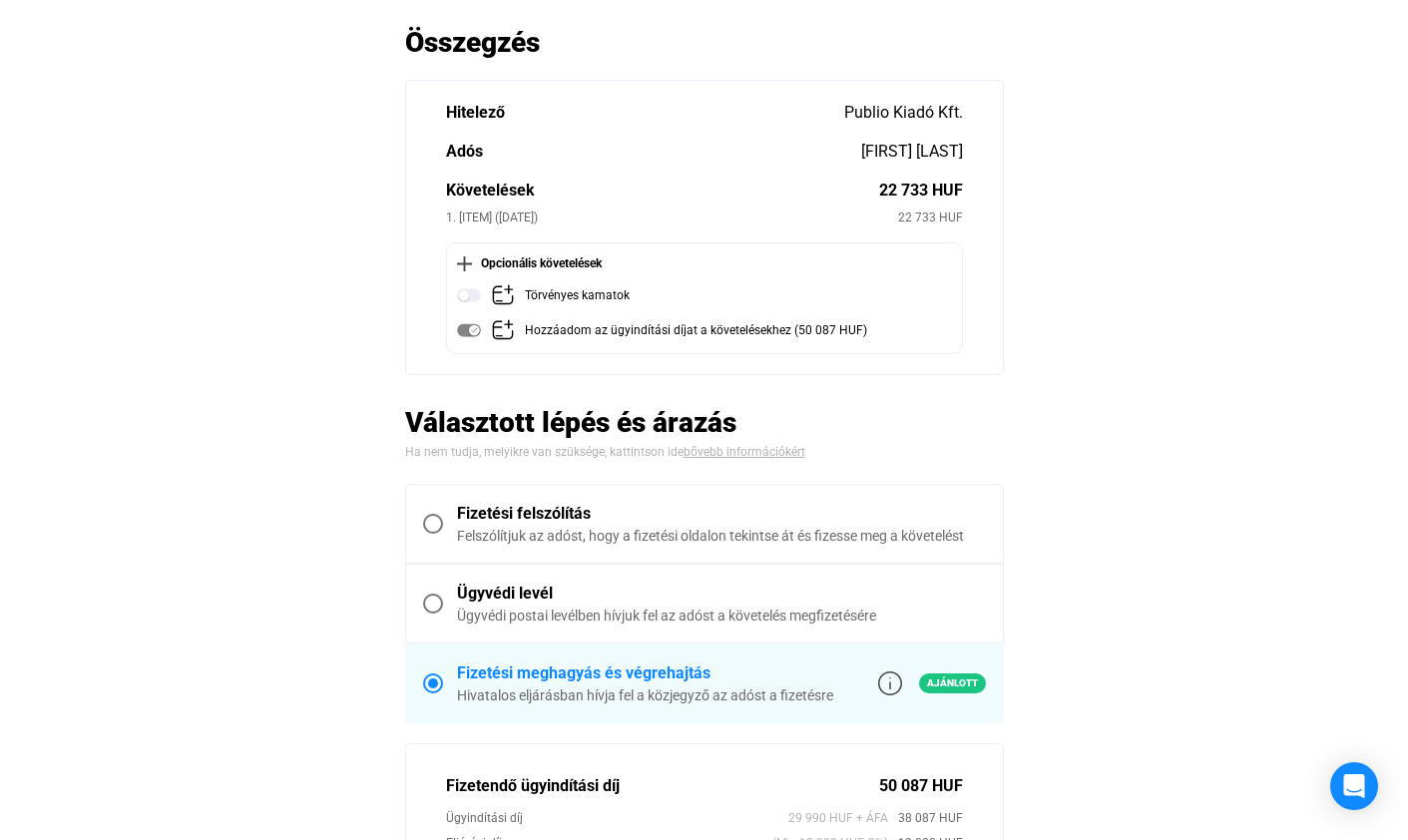 click at bounding box center [433, 524] 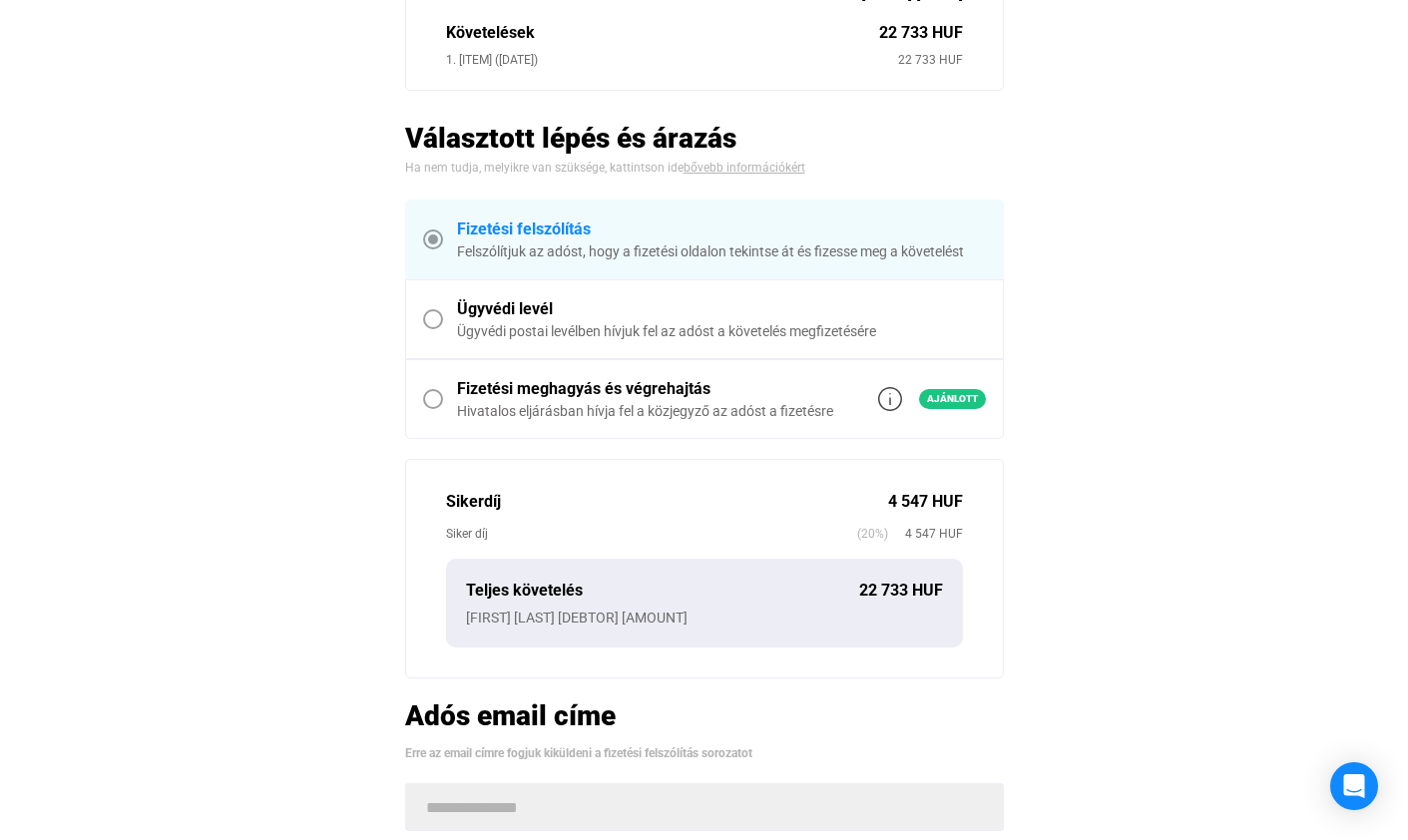 scroll, scrollTop: 659, scrollLeft: 0, axis: vertical 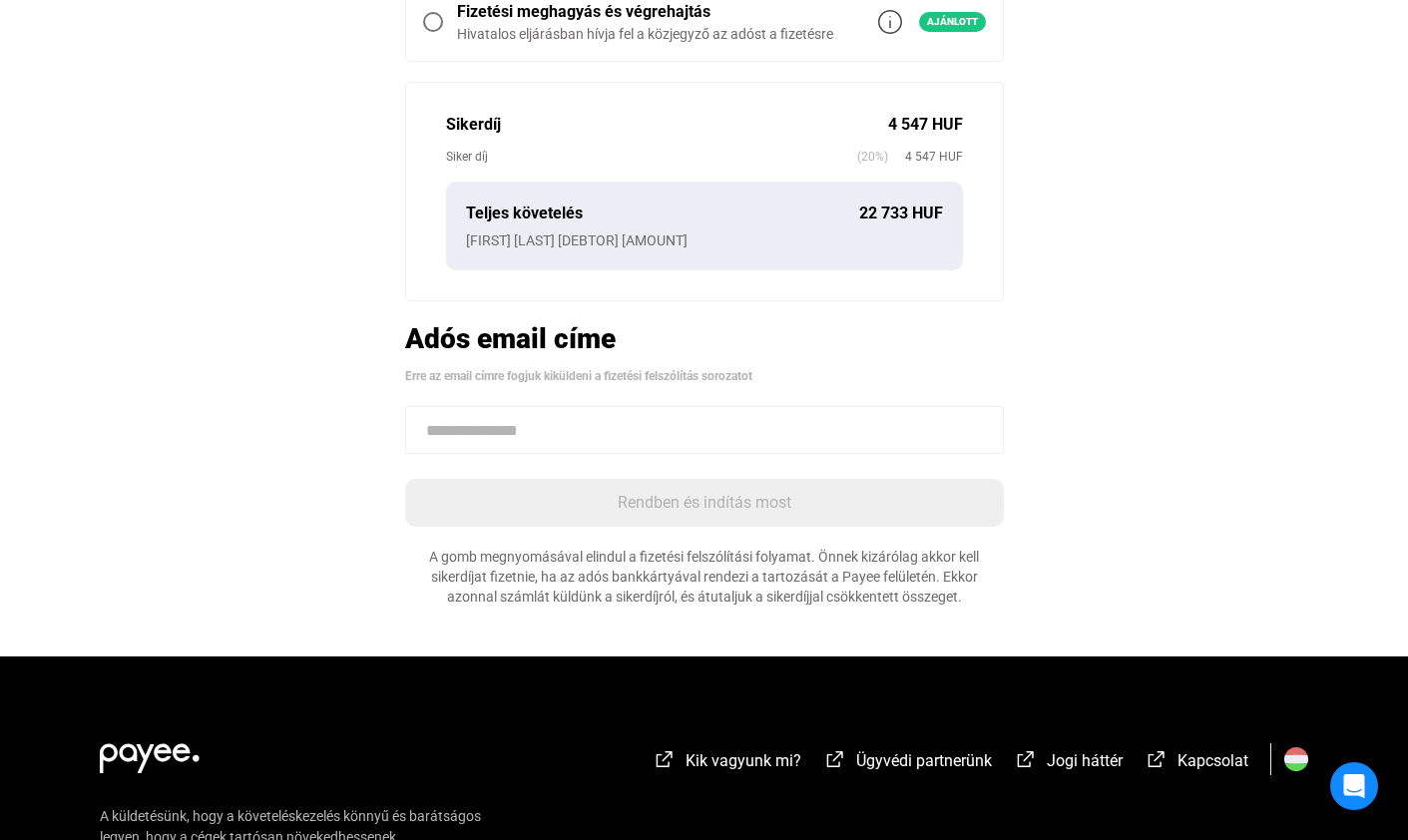 click 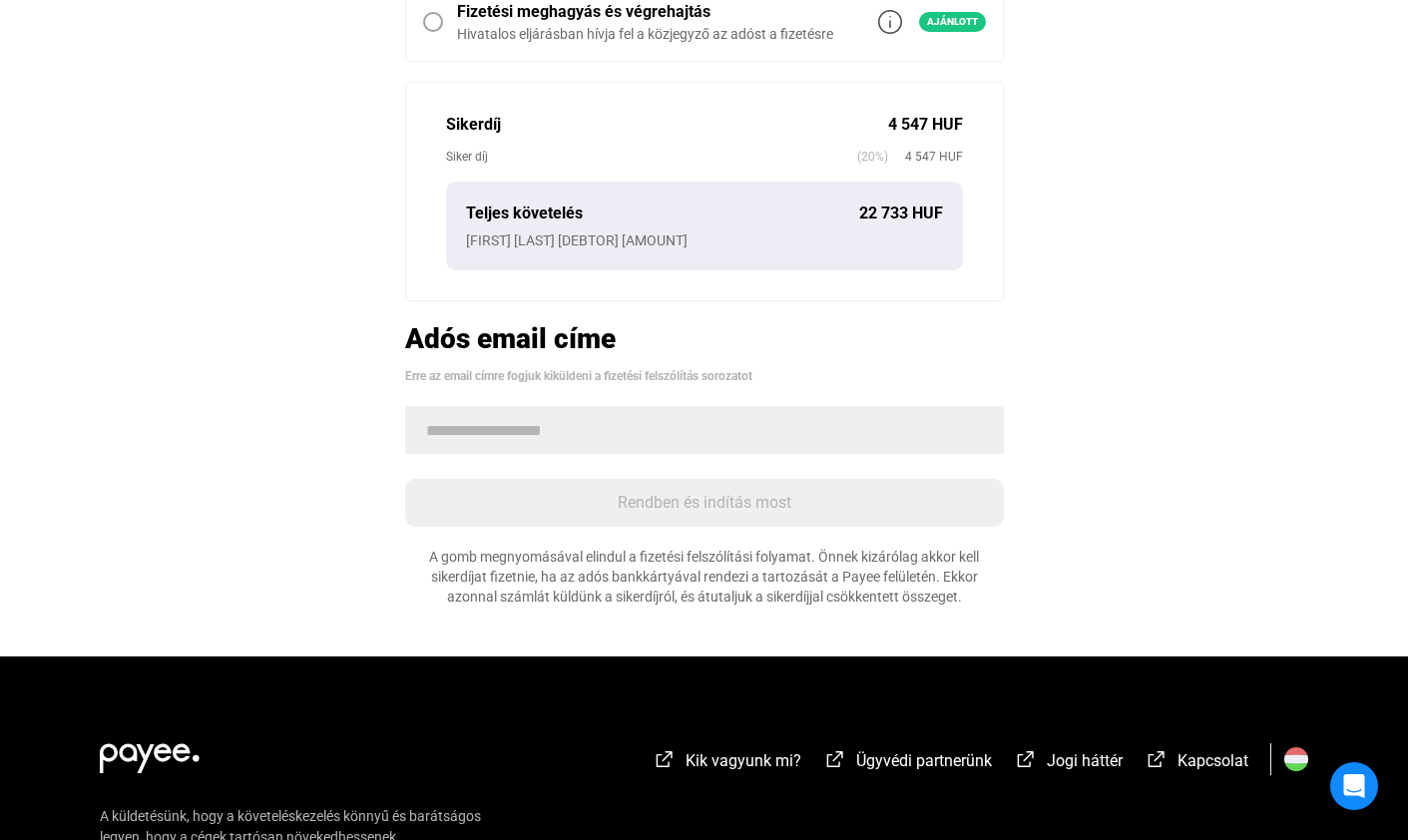type on "**********" 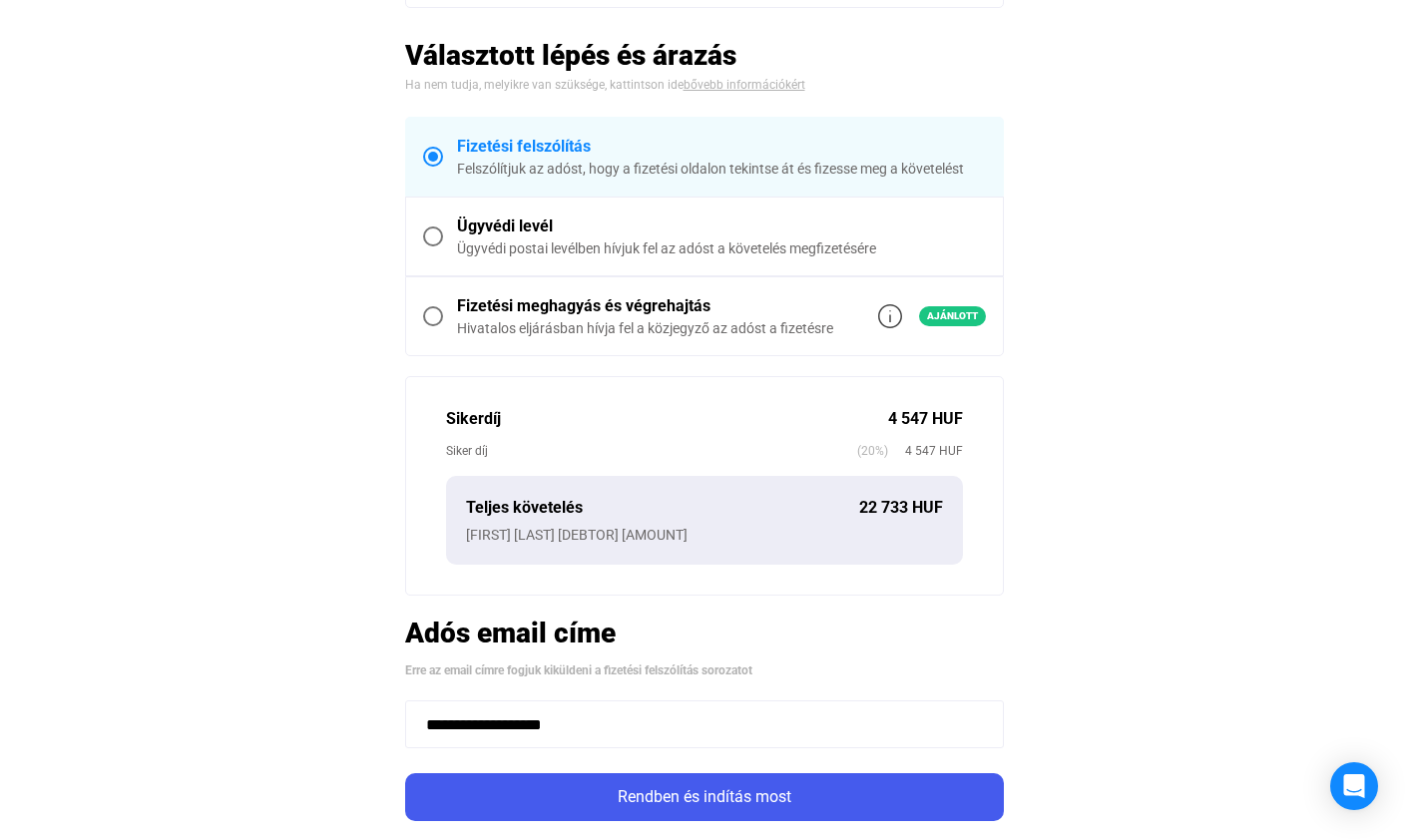 scroll, scrollTop: 715, scrollLeft: 0, axis: vertical 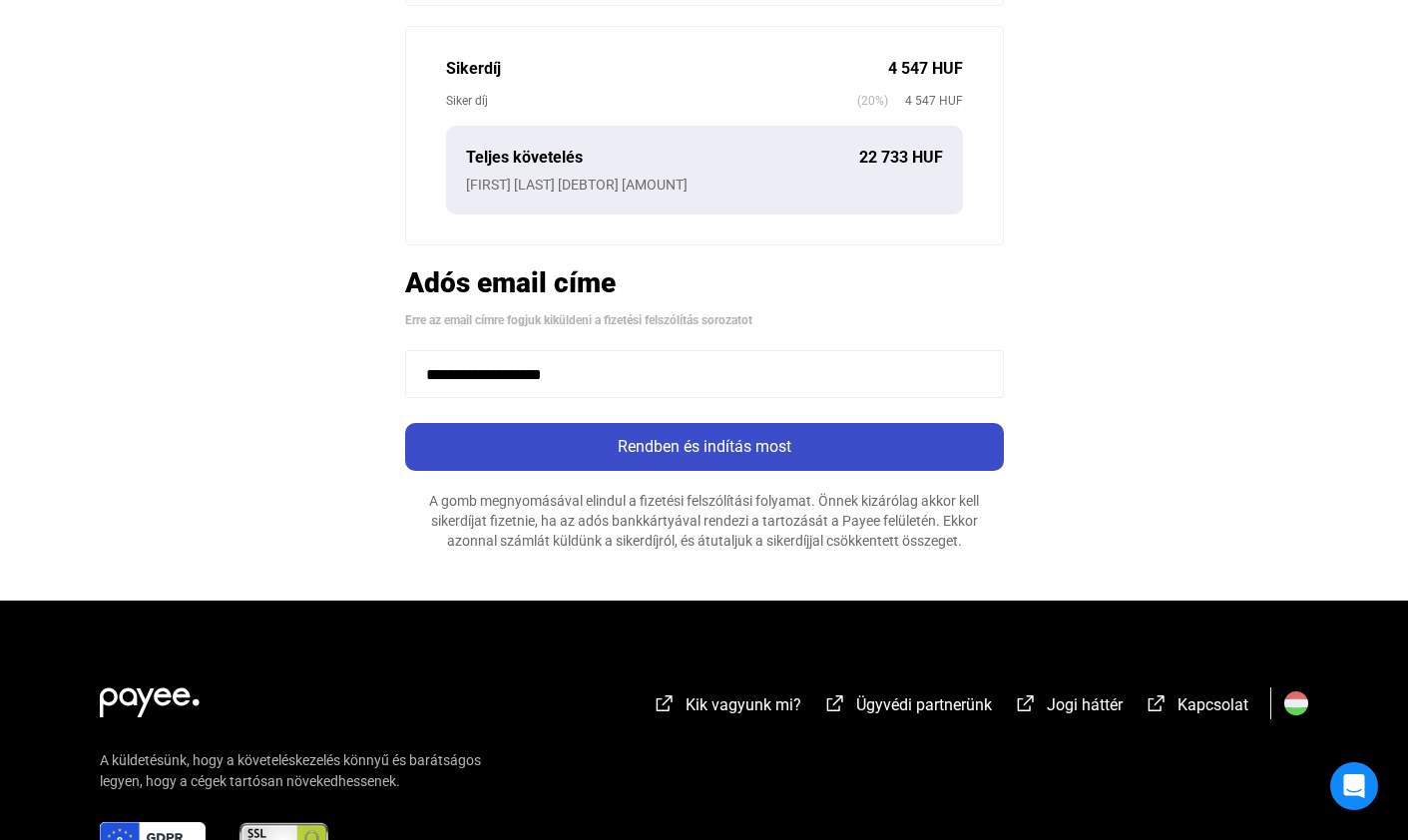 click on "Rendben és indítás most" 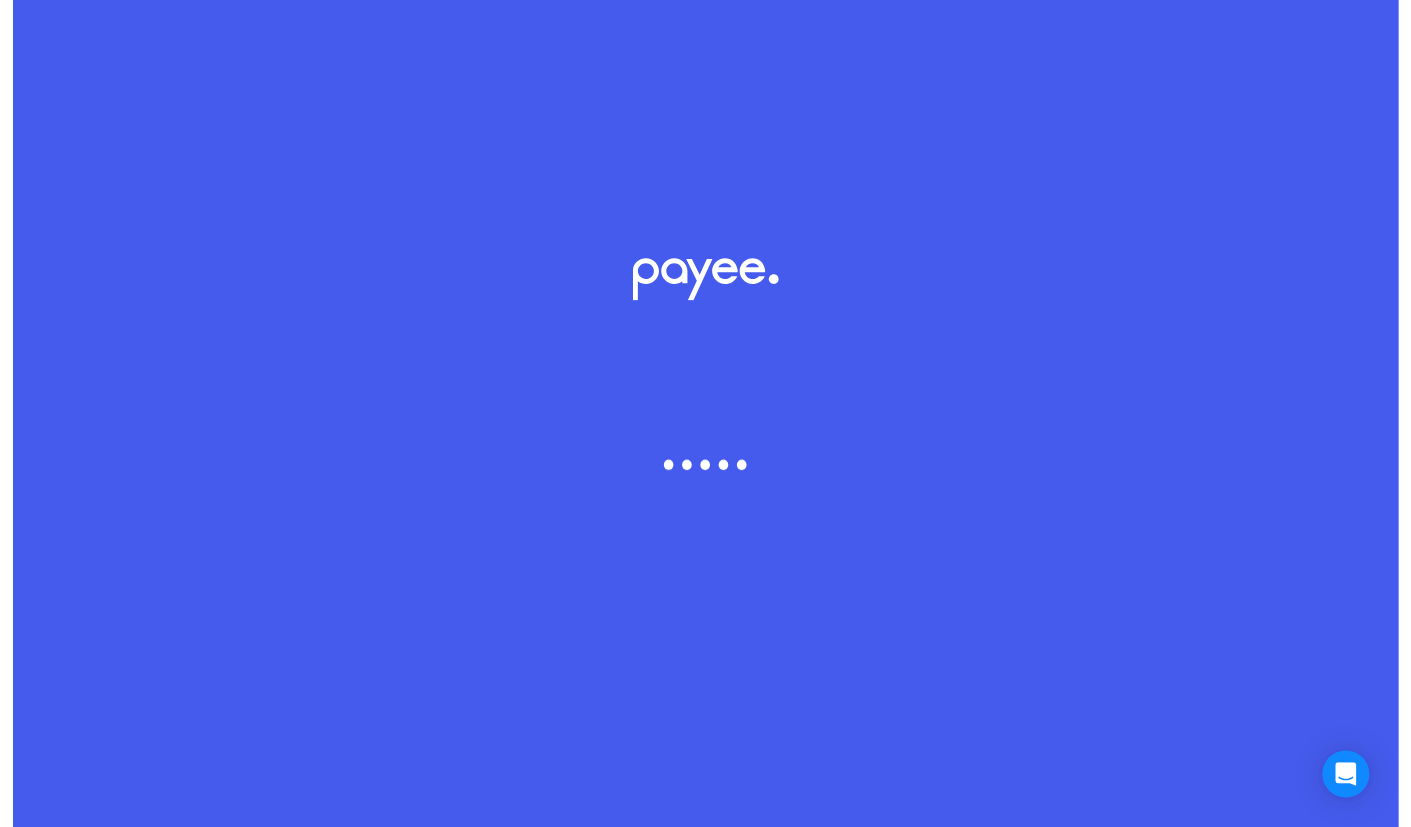 scroll, scrollTop: 0, scrollLeft: 0, axis: both 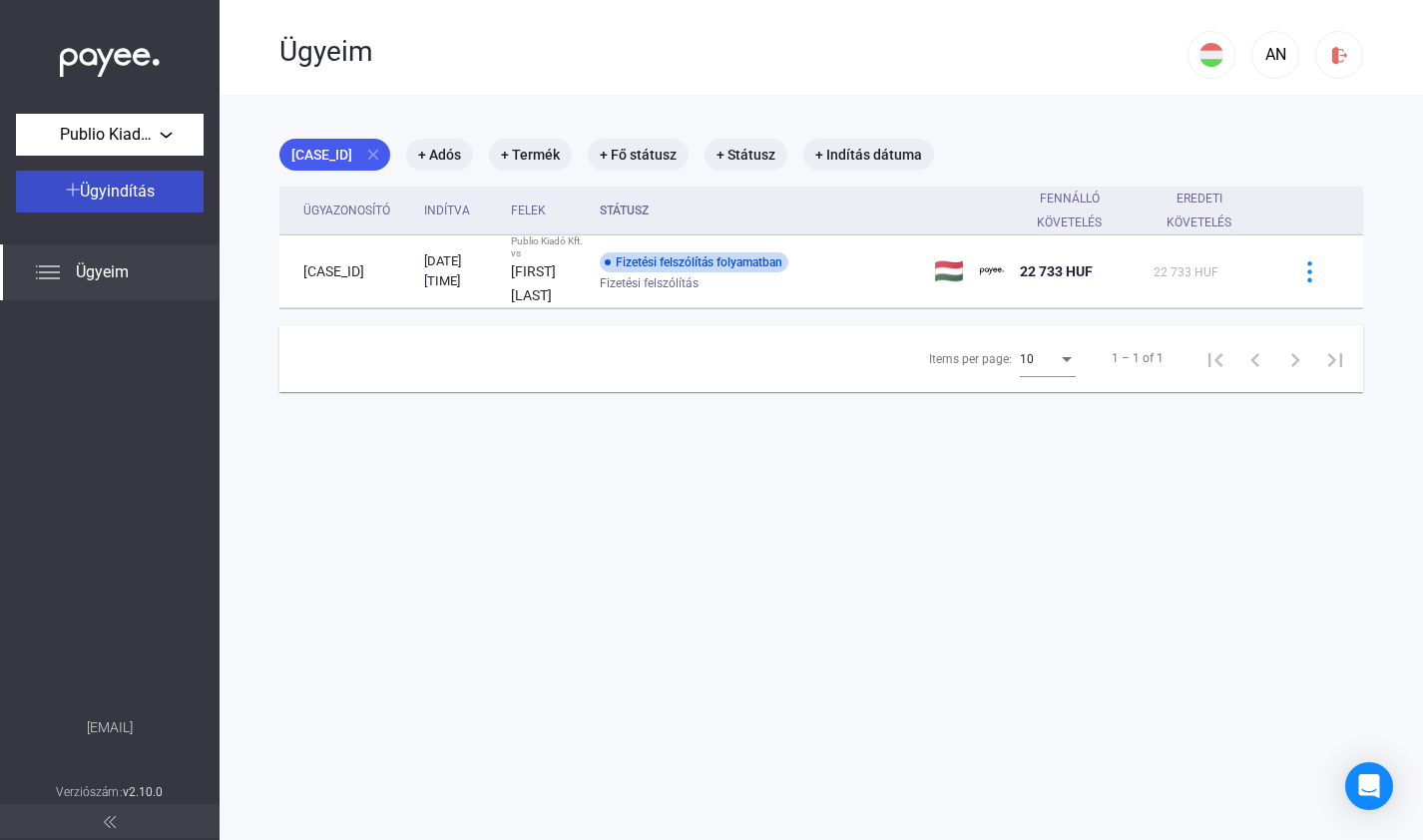 click on "Ügyindítás" 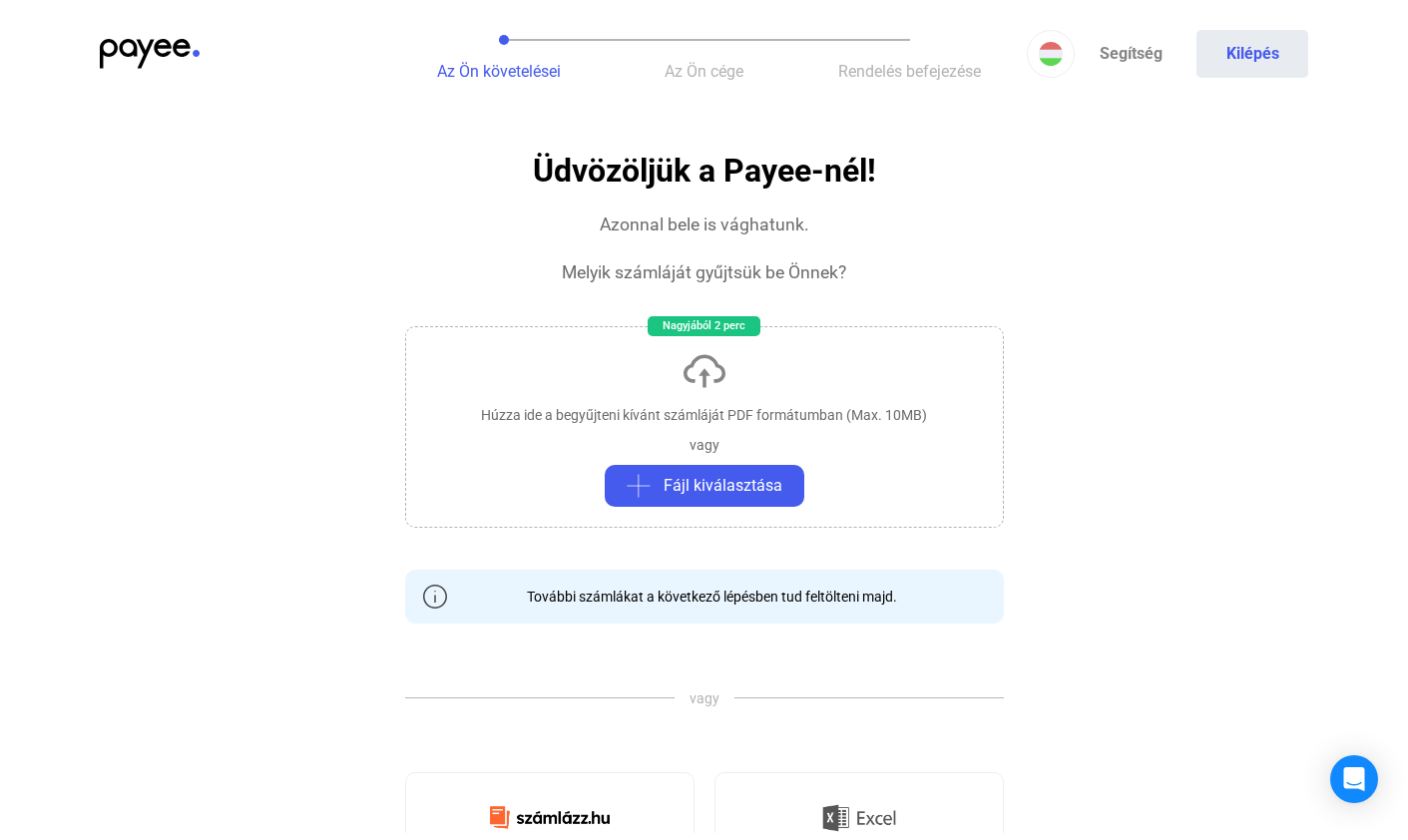scroll, scrollTop: 21, scrollLeft: 0, axis: vertical 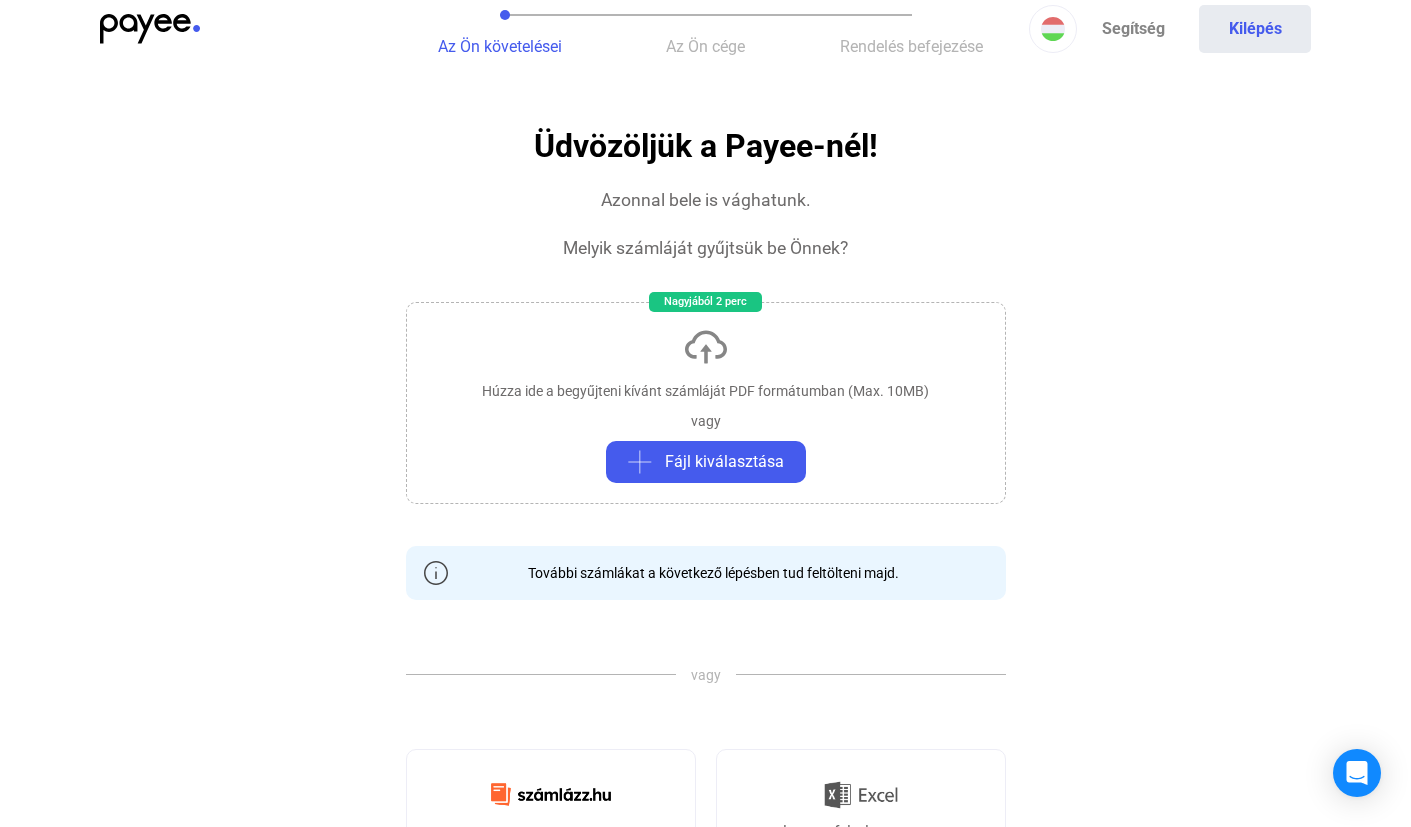 click on "Húzza ide a begyűjteni kívánt számláját PDF formátumban (Max. 10MB)" 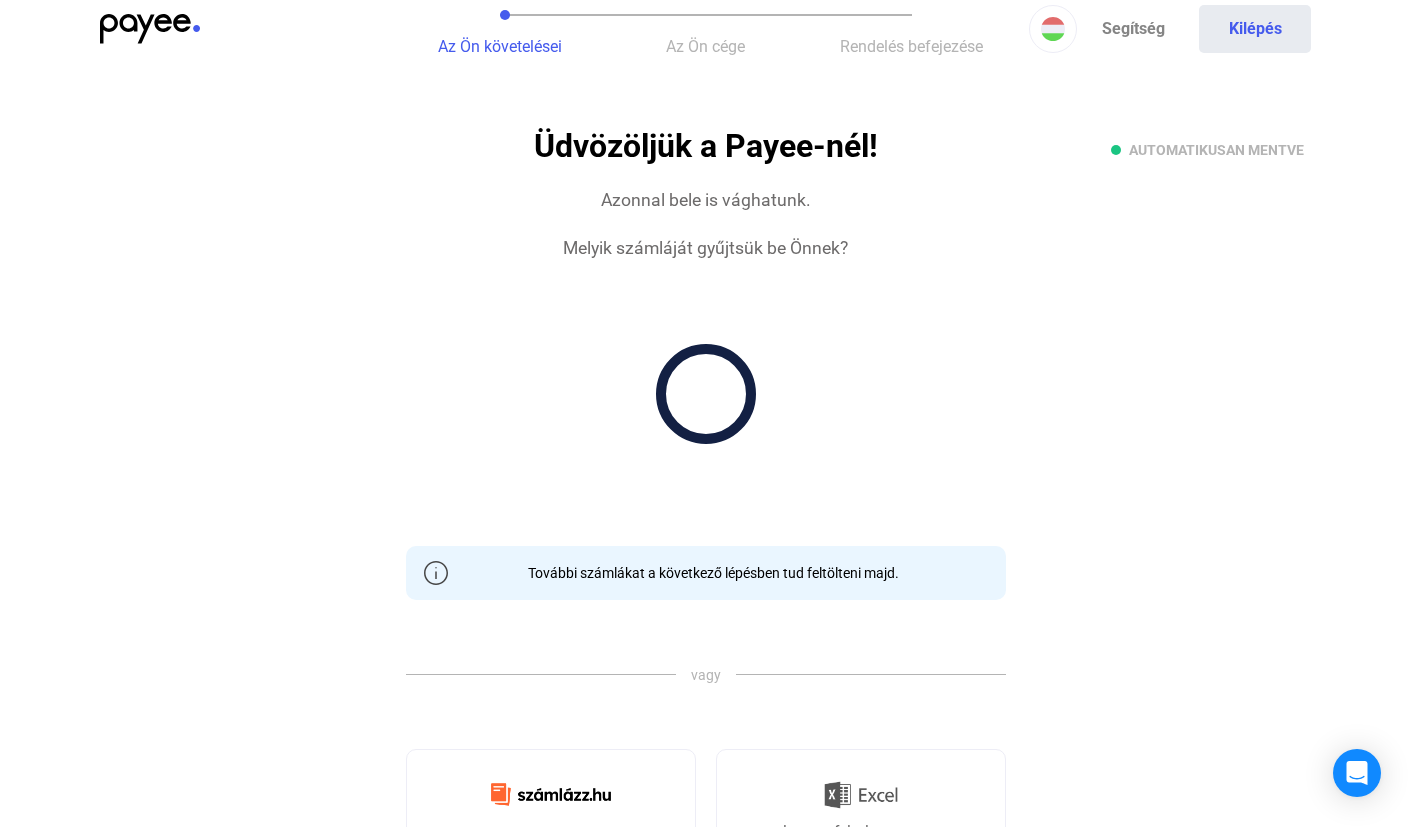 click on "[WELCOME] [PROMPT] [PROMPT] [PROMPT] [PROMPT] [PROMPT] [PROMPT] [PROMPT] [PROMPT] [PROMPT]" 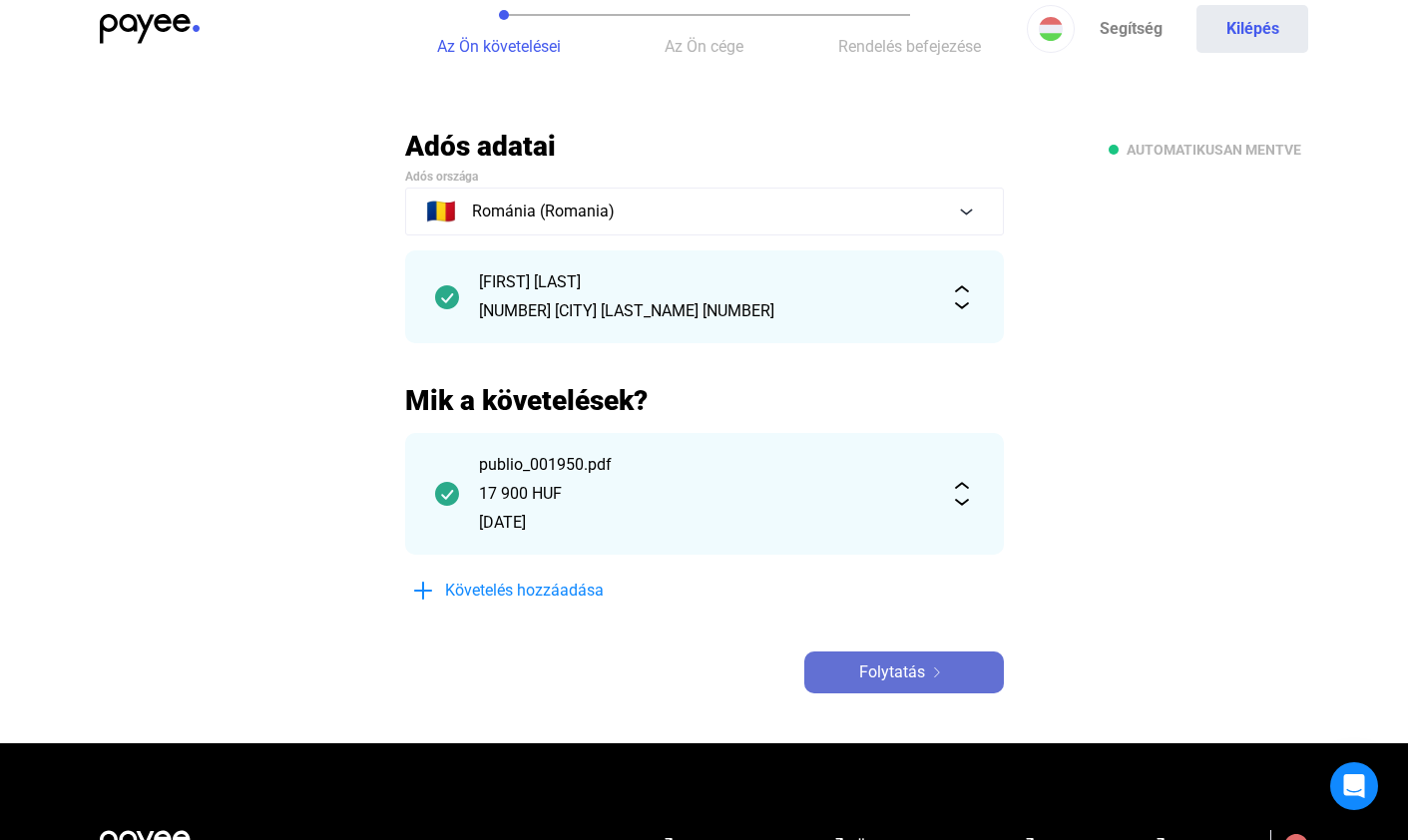 click on "Folytatás" 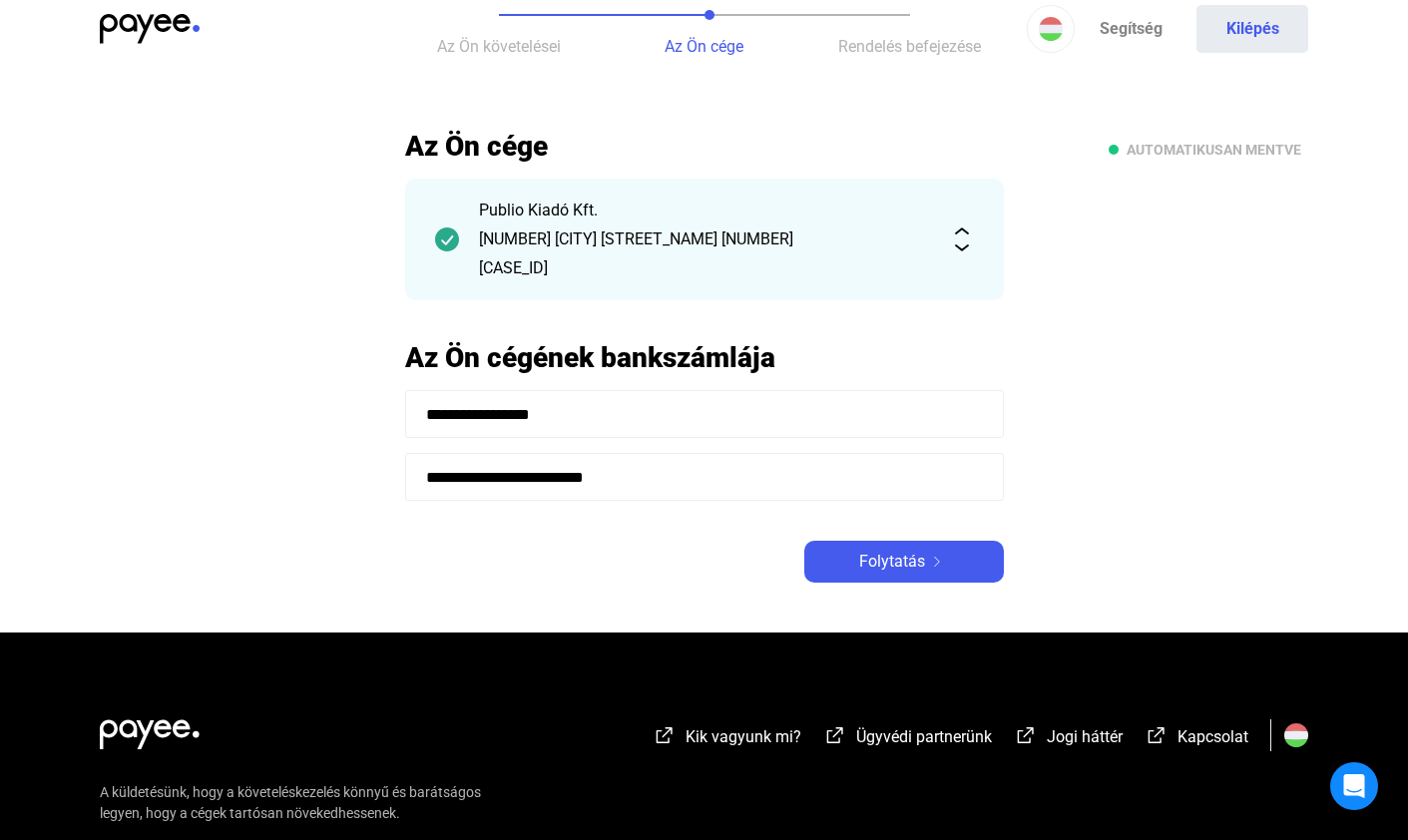 click on "Folytatás" 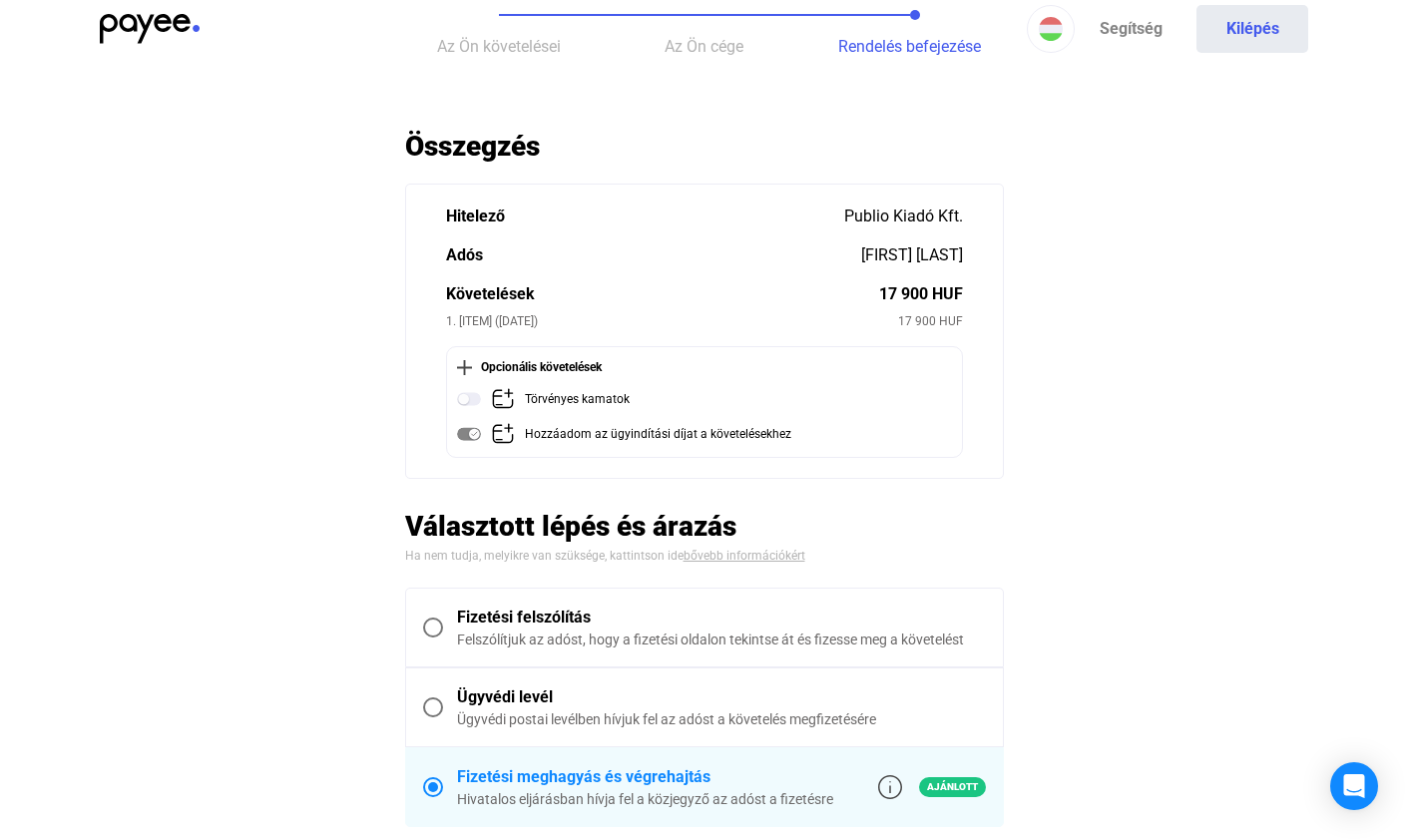 scroll, scrollTop: 50, scrollLeft: 0, axis: vertical 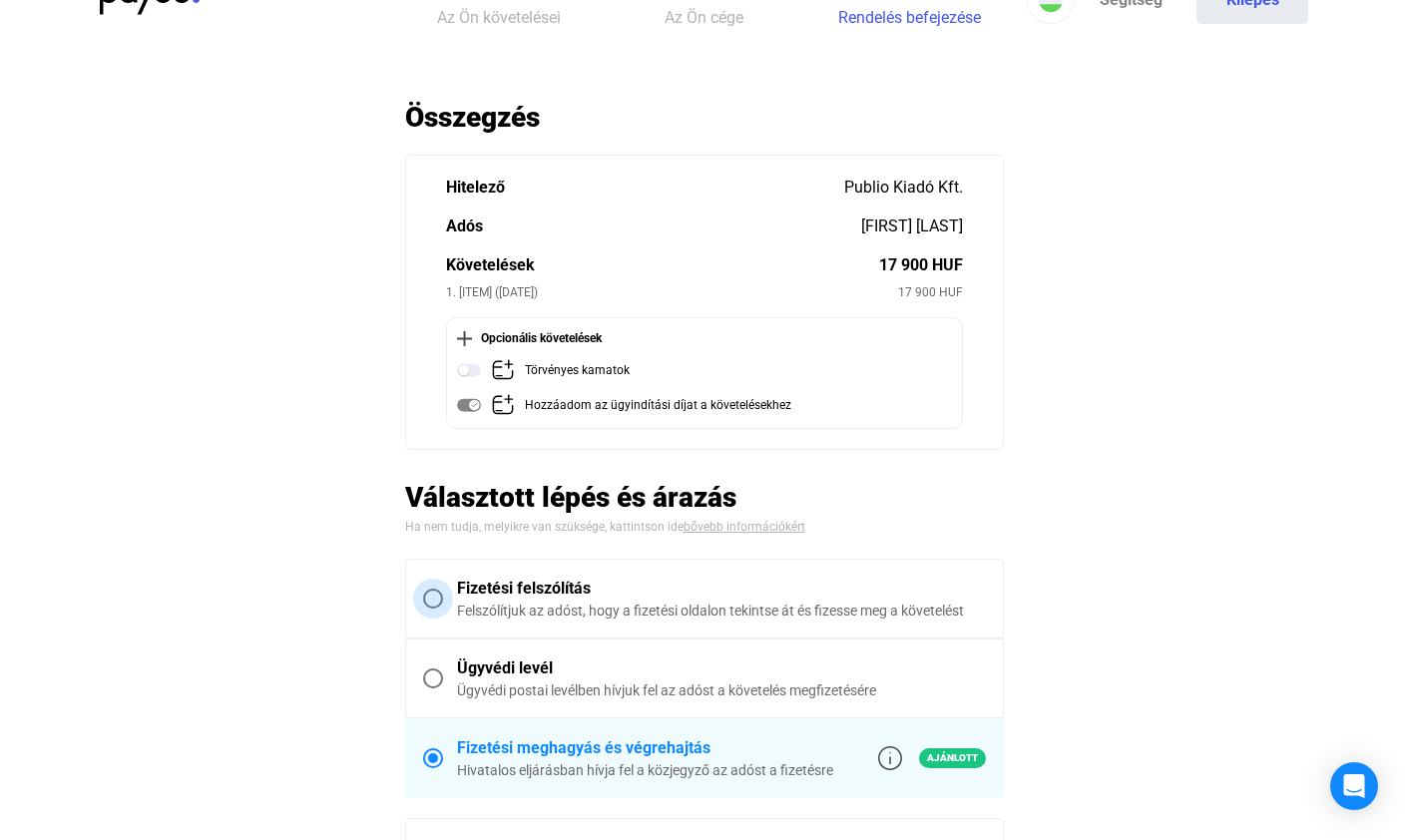 click at bounding box center [433, 599] 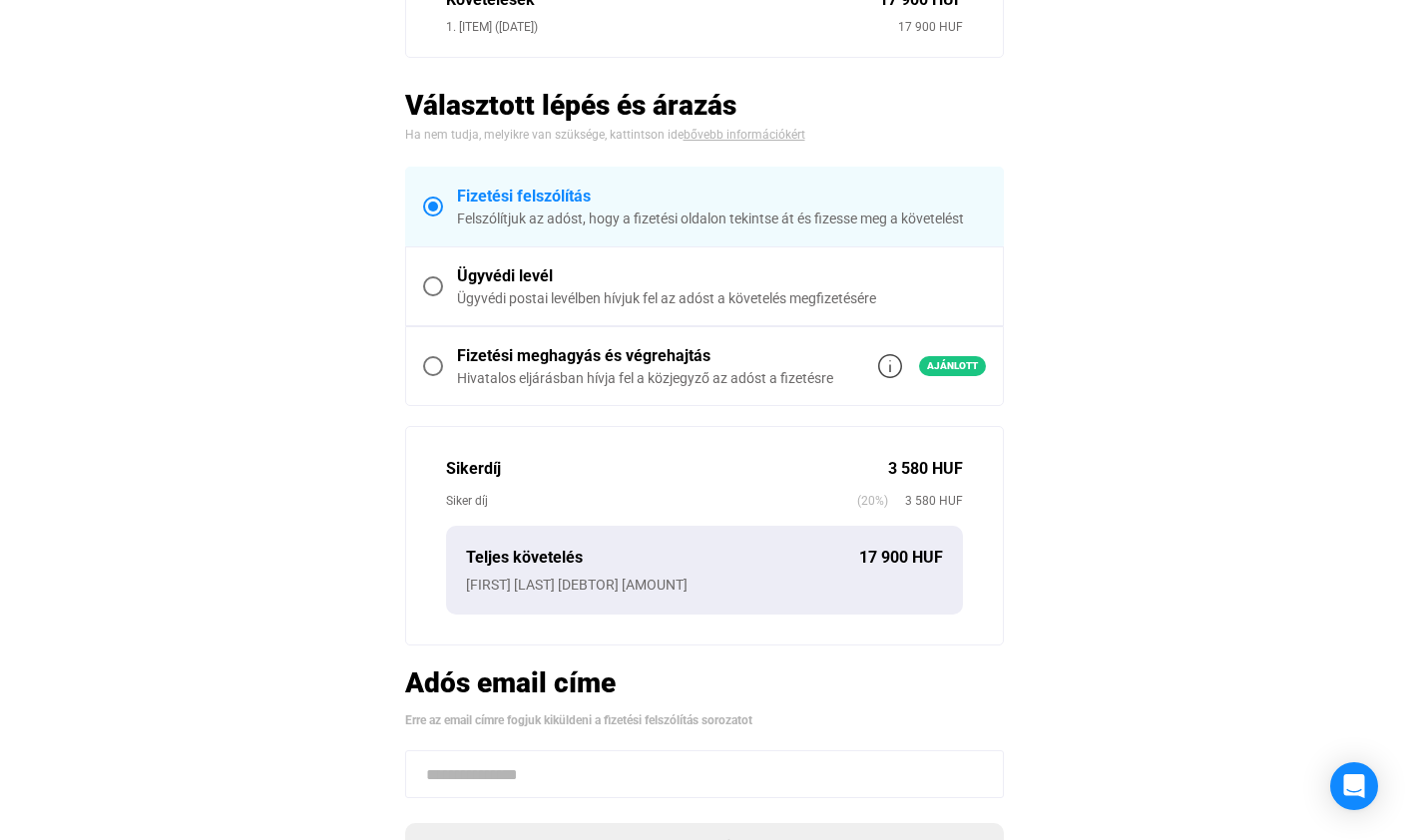 scroll, scrollTop: 463, scrollLeft: 0, axis: vertical 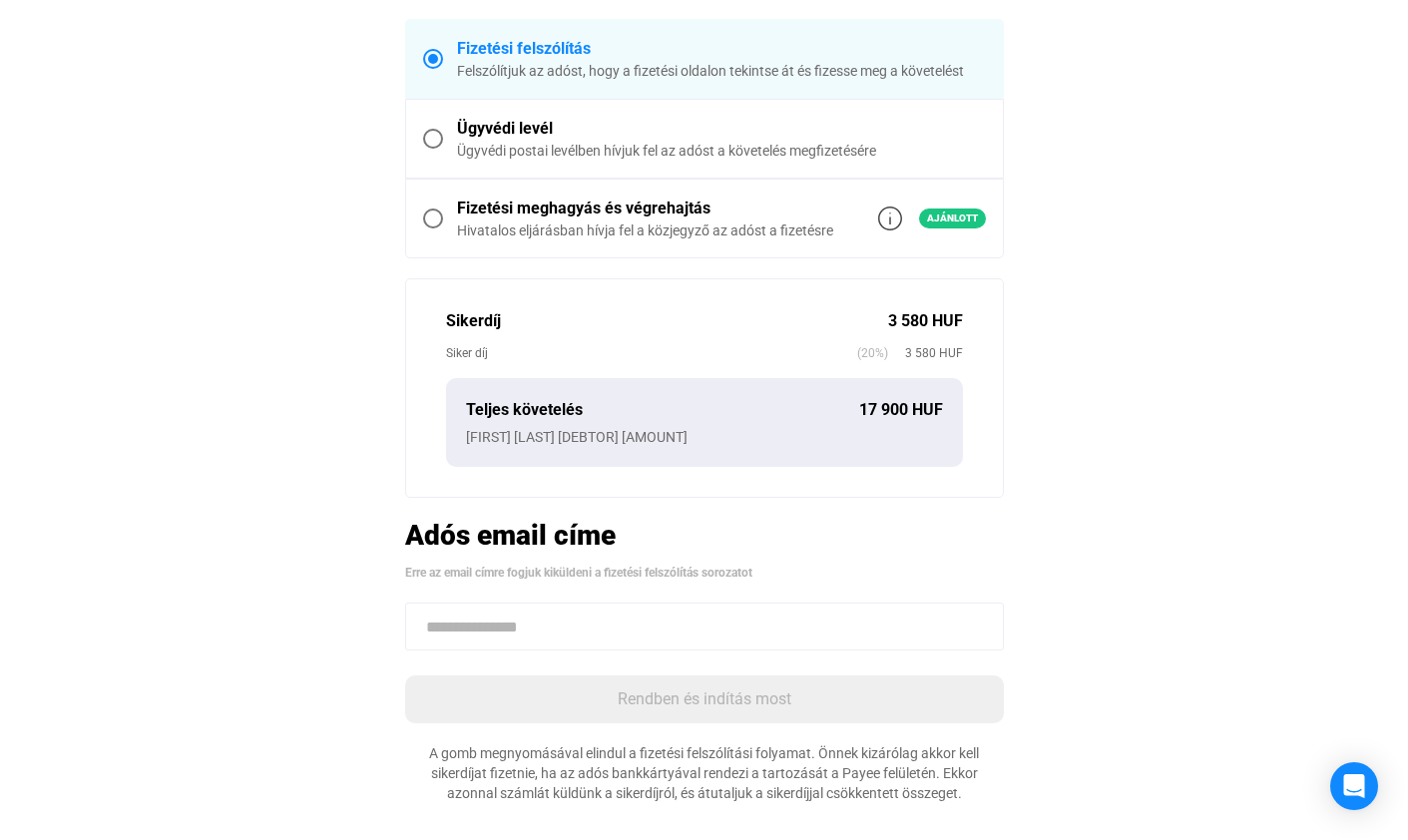 click 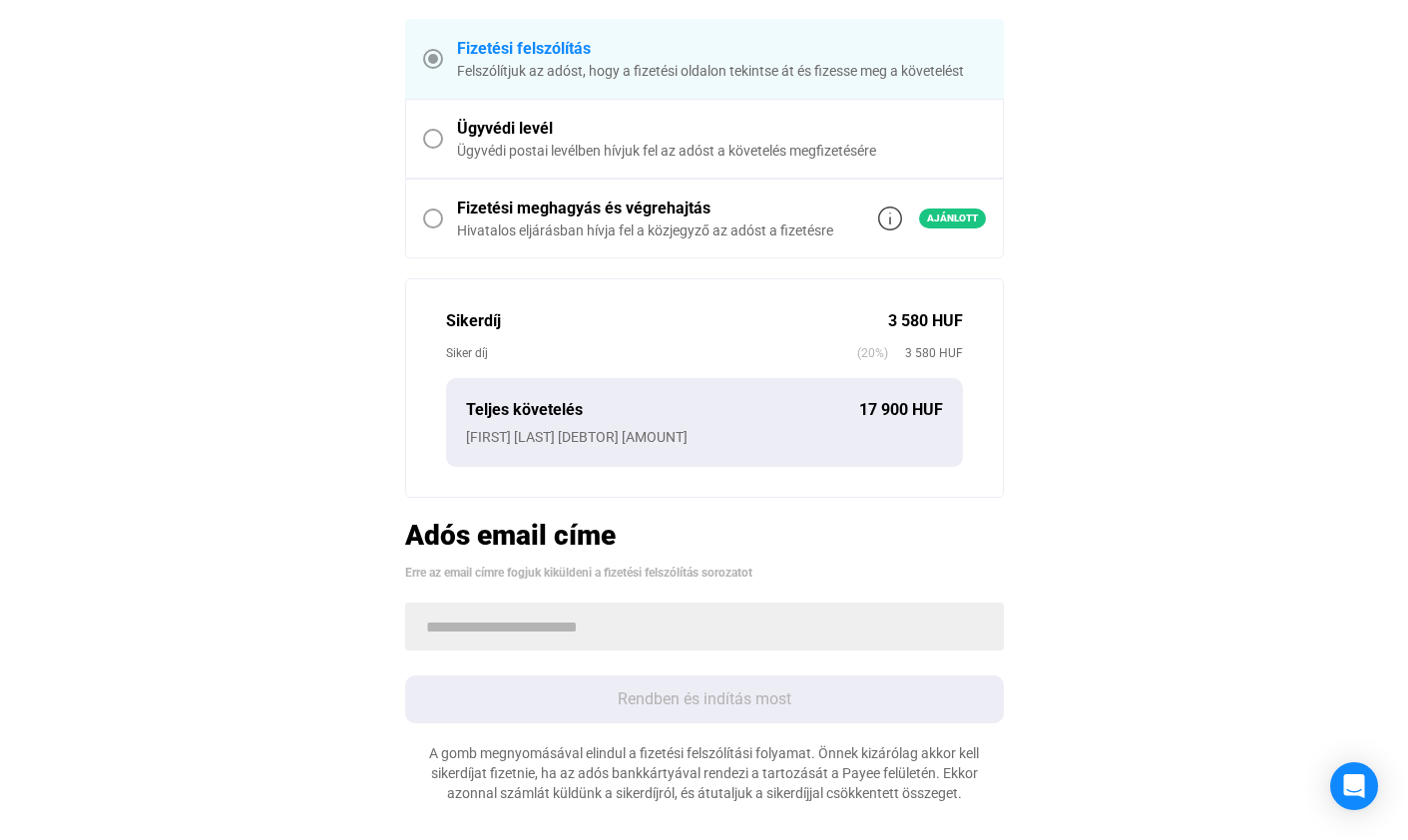 type on "[CREDIT_CARD_NUMBER]" 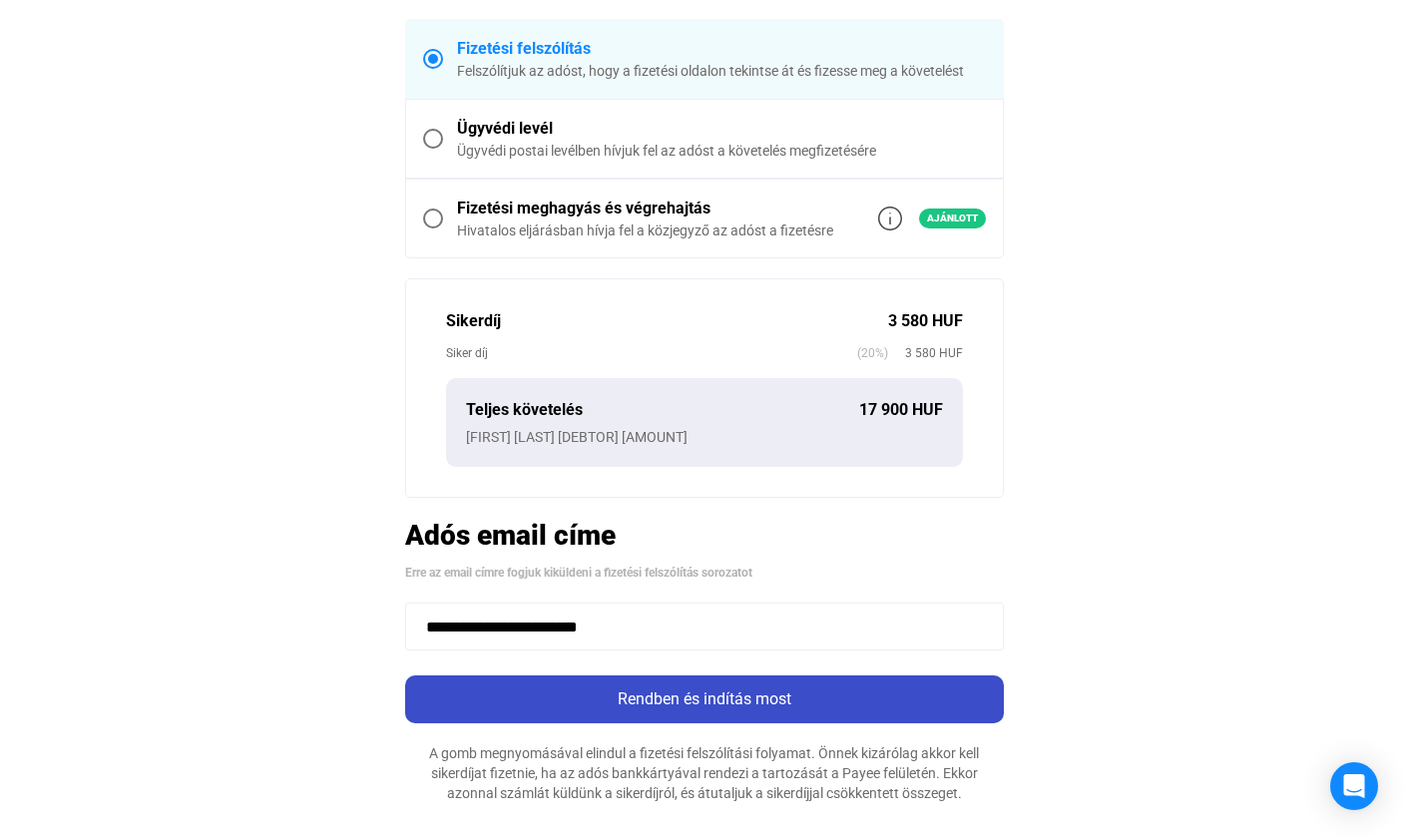 click on "Rendben és indítás most" 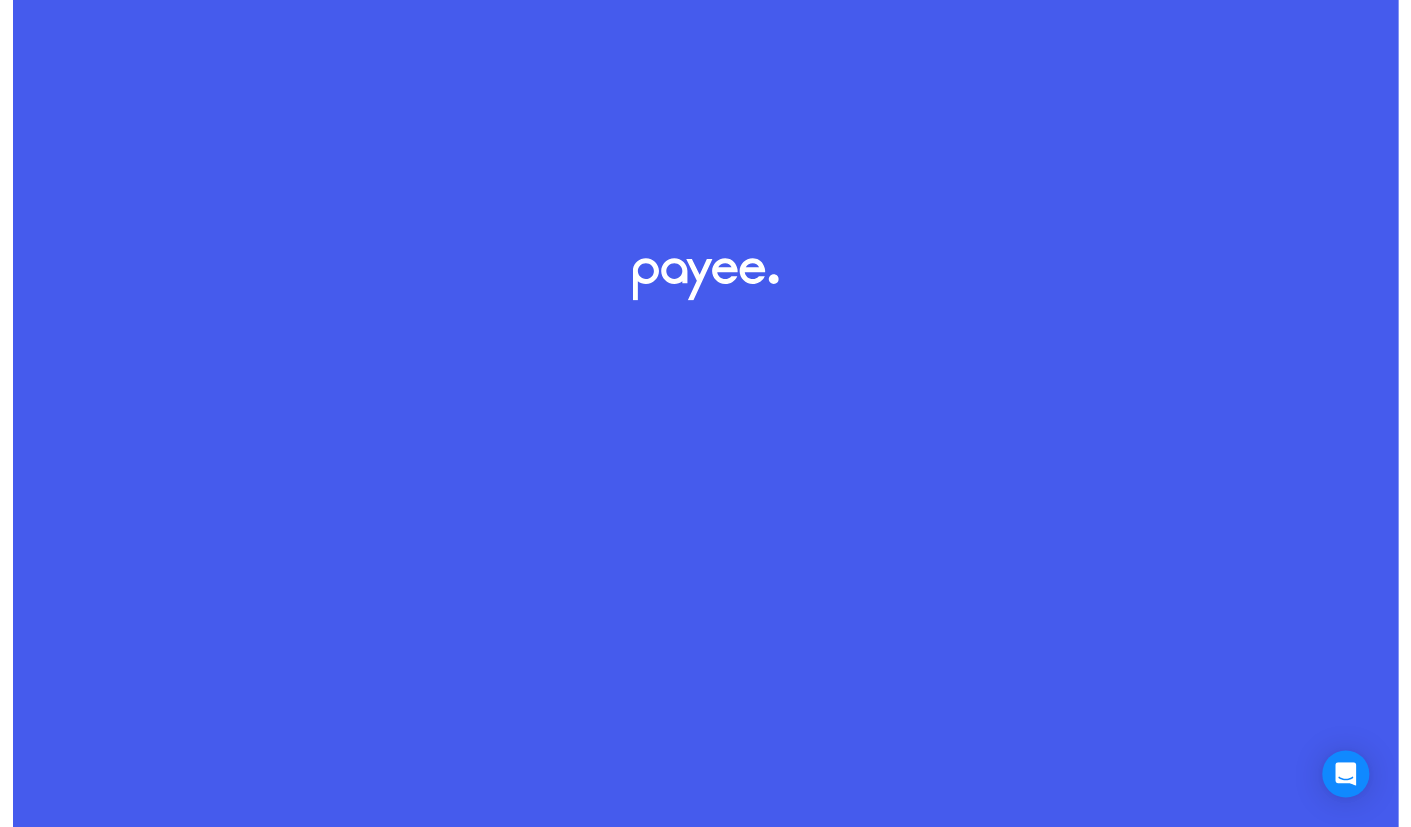 scroll, scrollTop: 0, scrollLeft: 0, axis: both 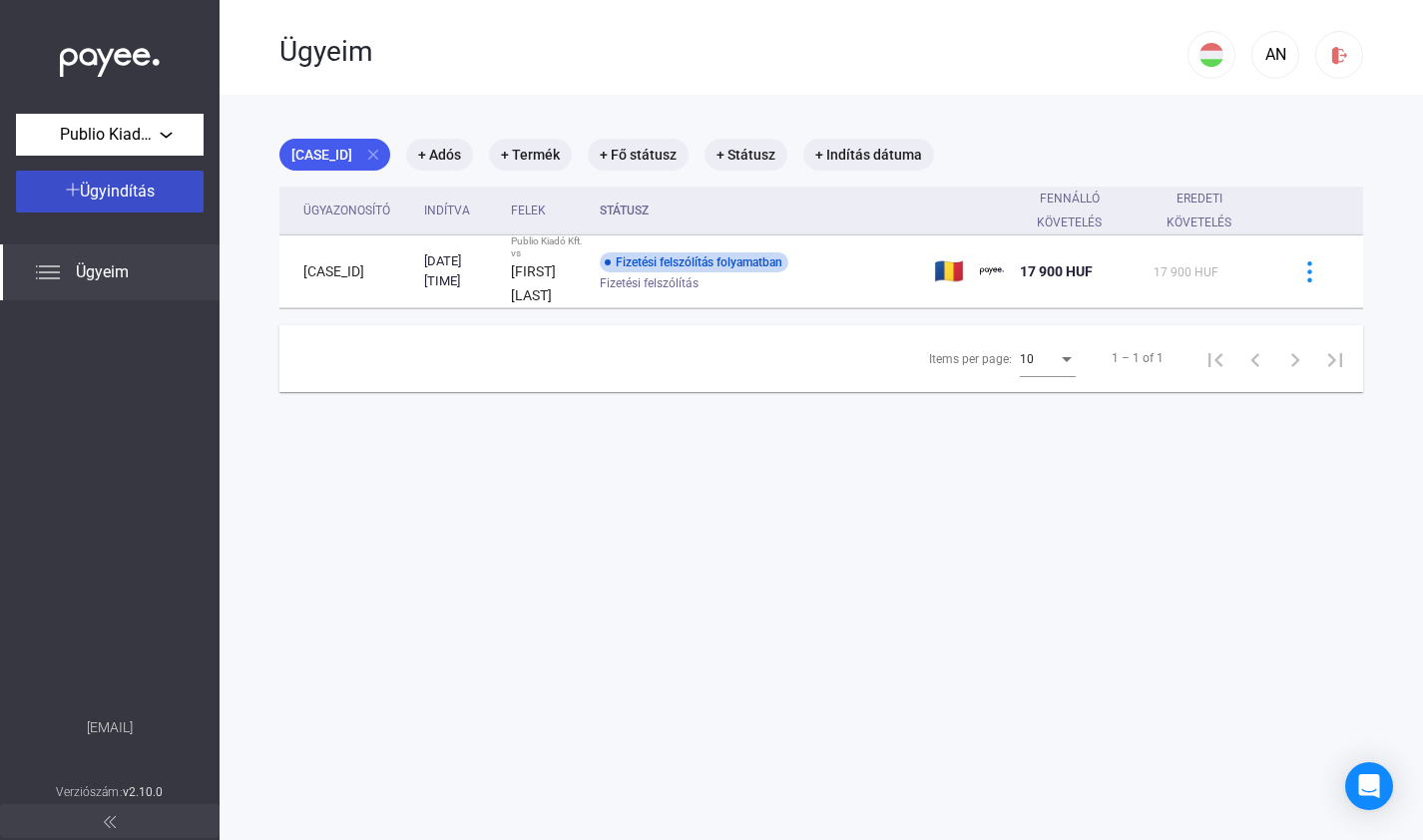 click on "Ügyindítás" 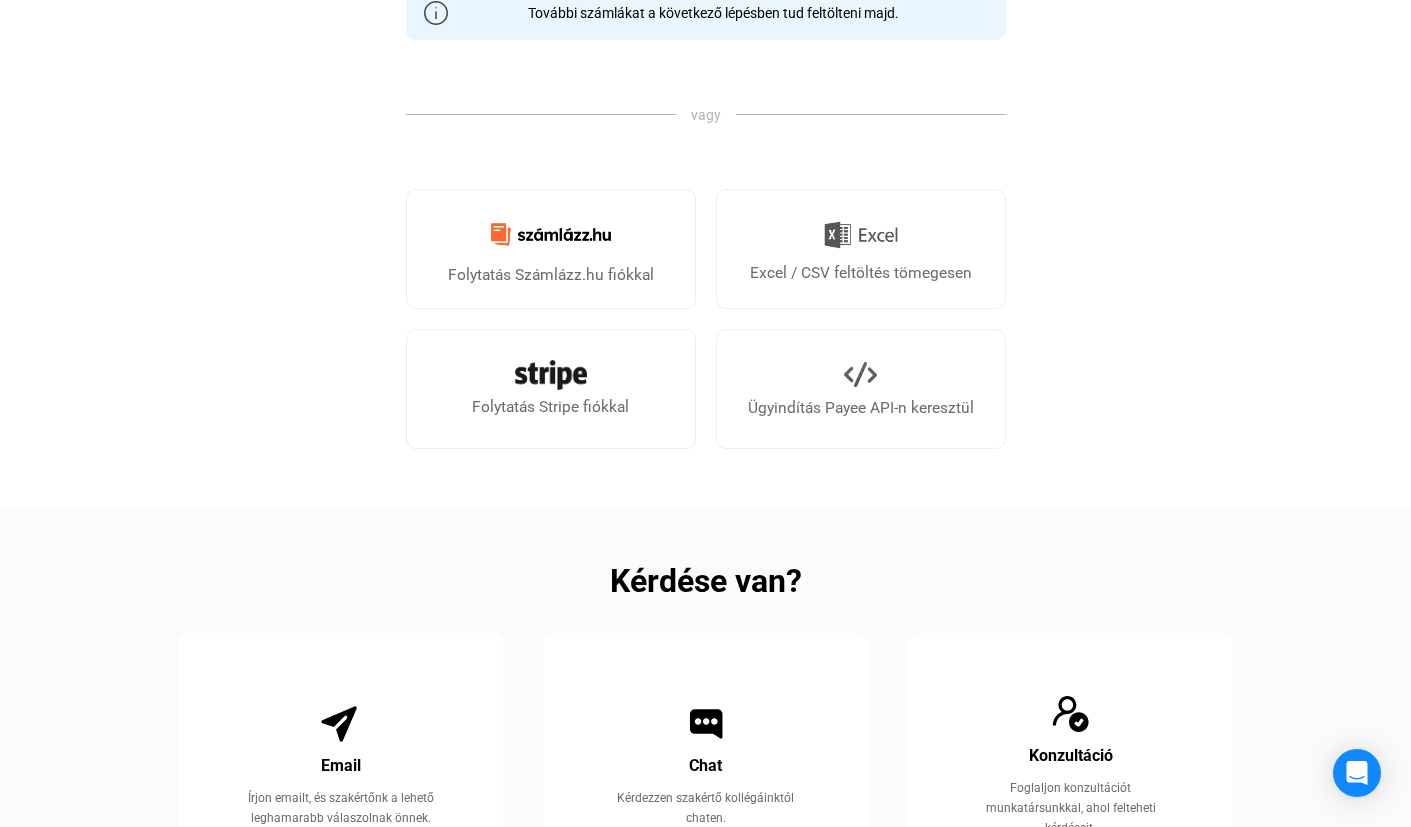 scroll, scrollTop: 0, scrollLeft: 0, axis: both 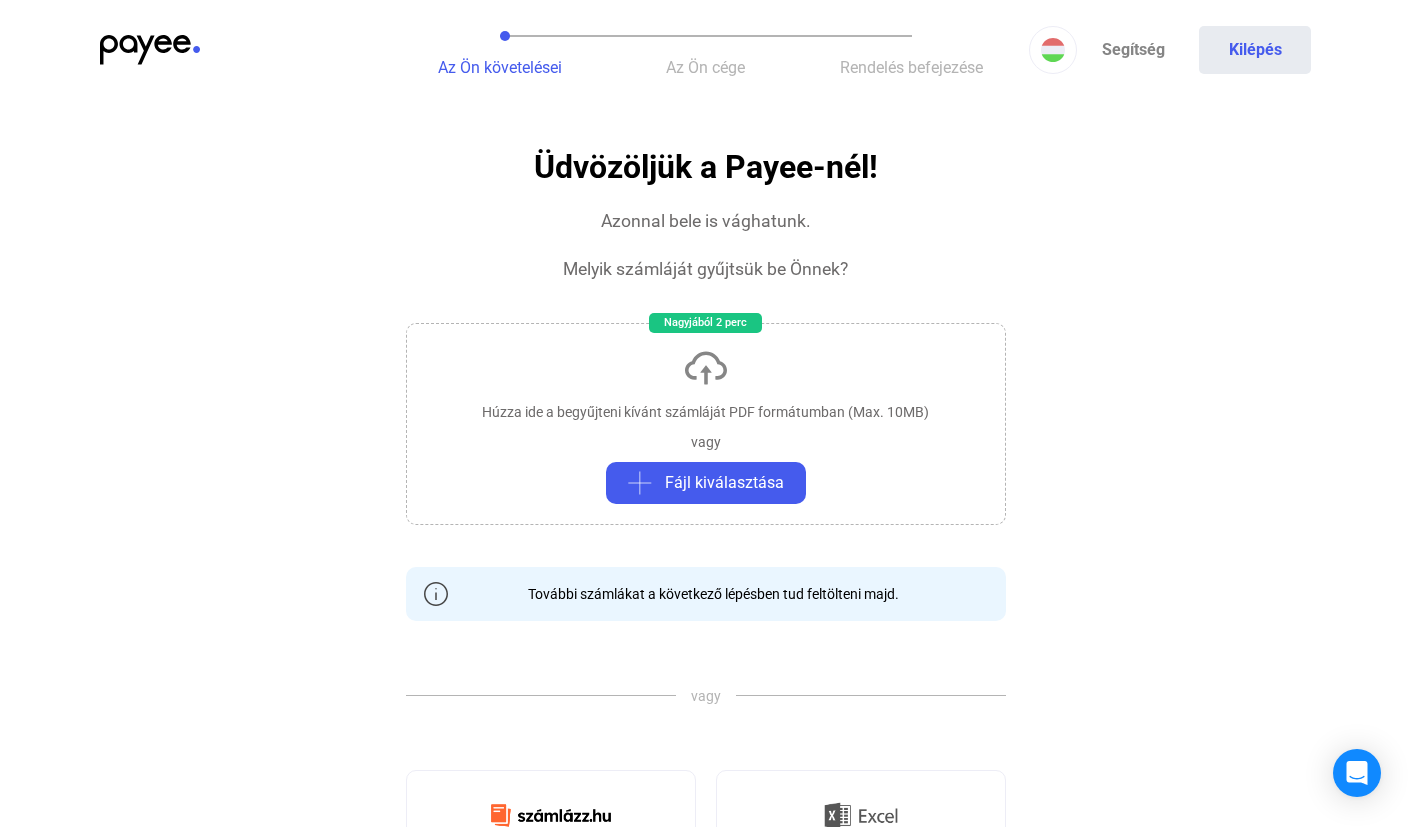 click 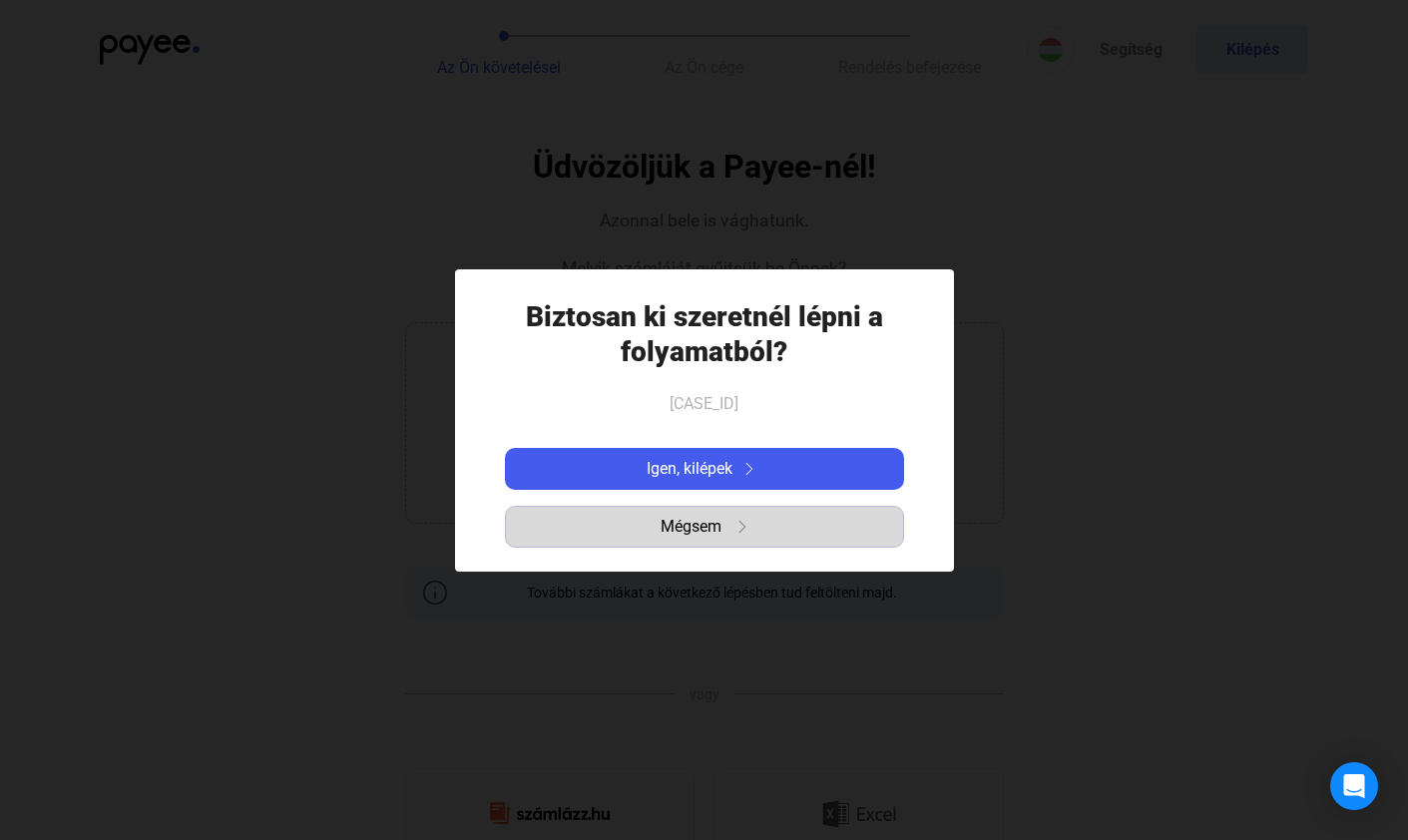 click at bounding box center (742, 527) 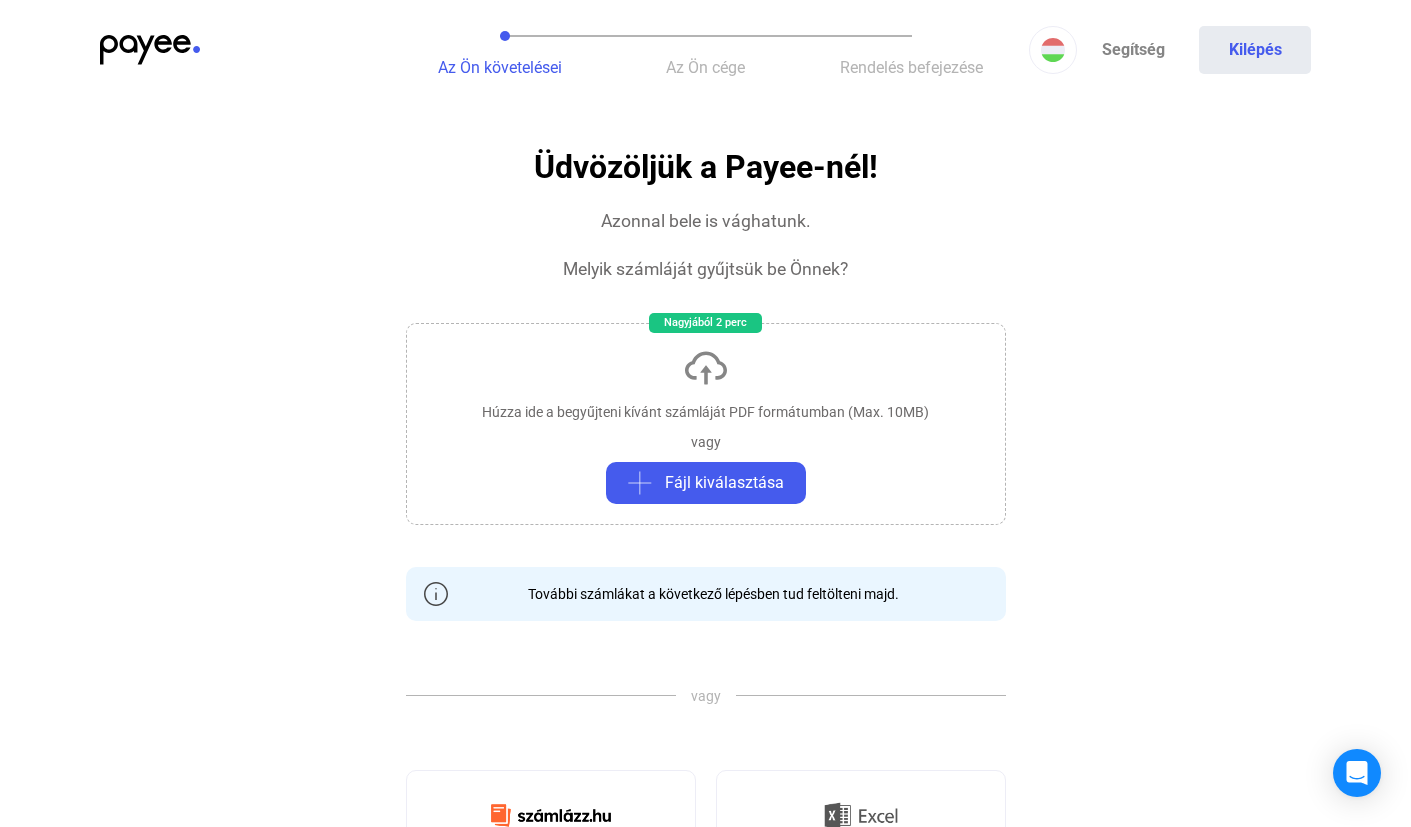 click on "Az Ön követelései" 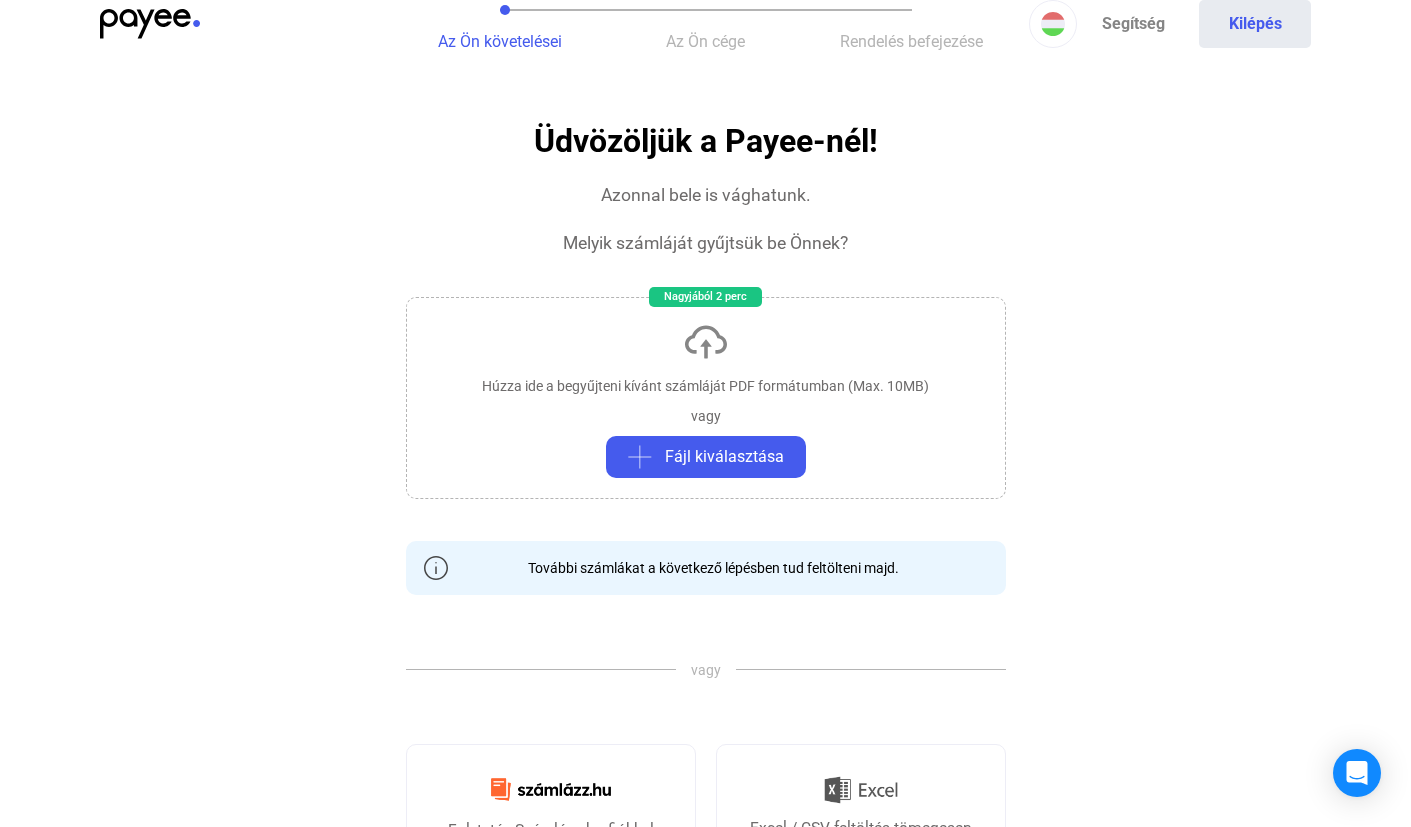 scroll, scrollTop: 0, scrollLeft: 0, axis: both 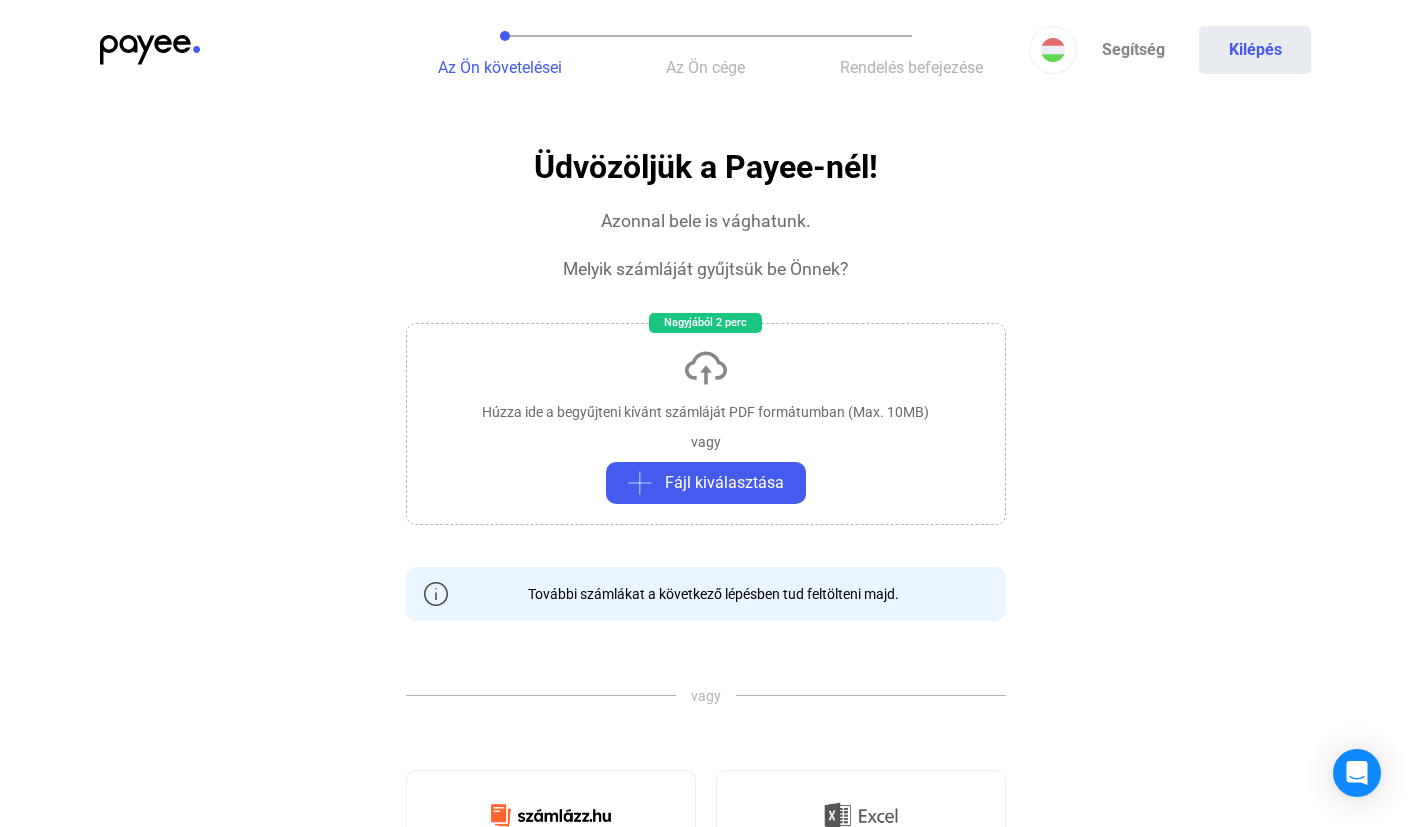 click on "Az Ön cége" 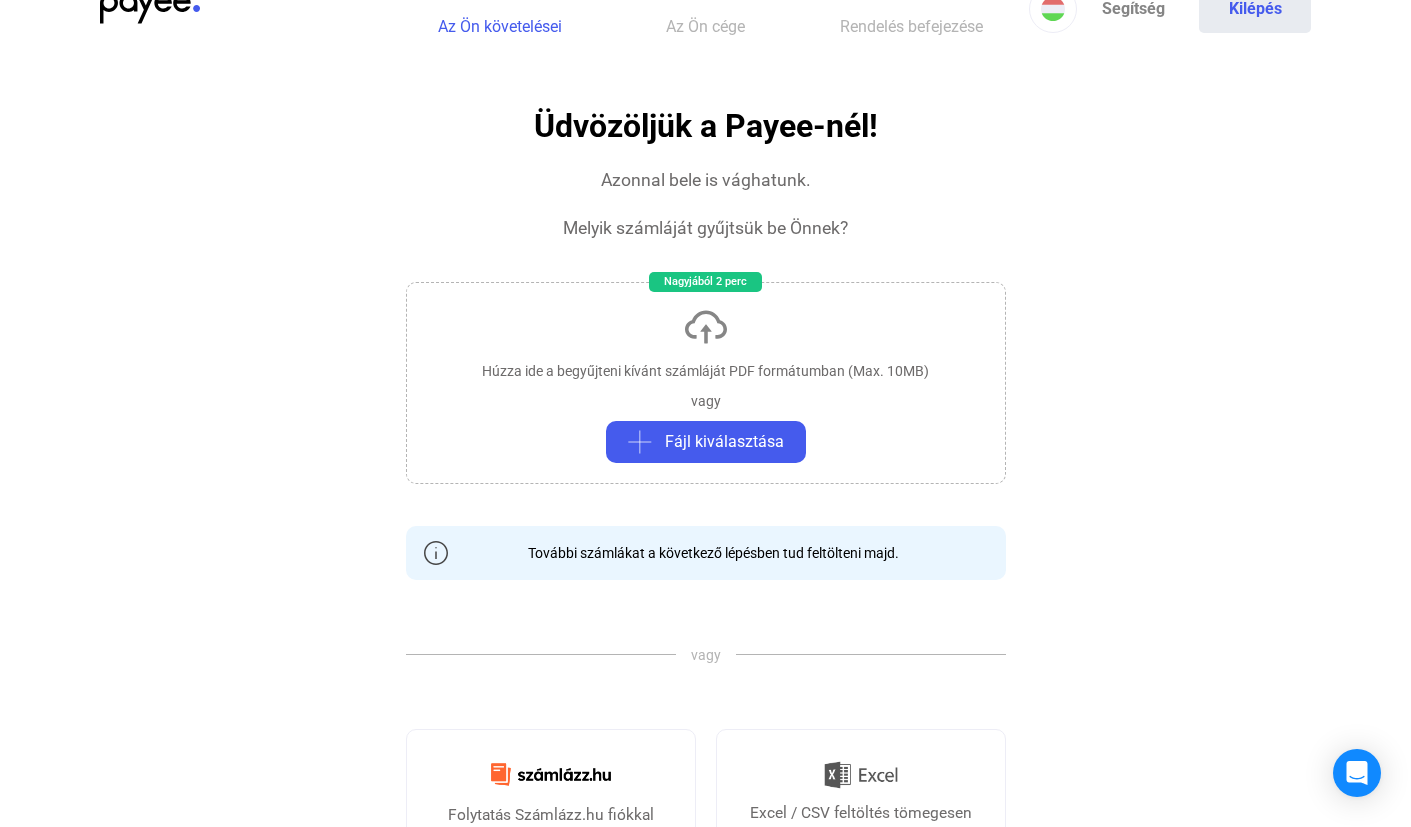 scroll, scrollTop: 176, scrollLeft: 0, axis: vertical 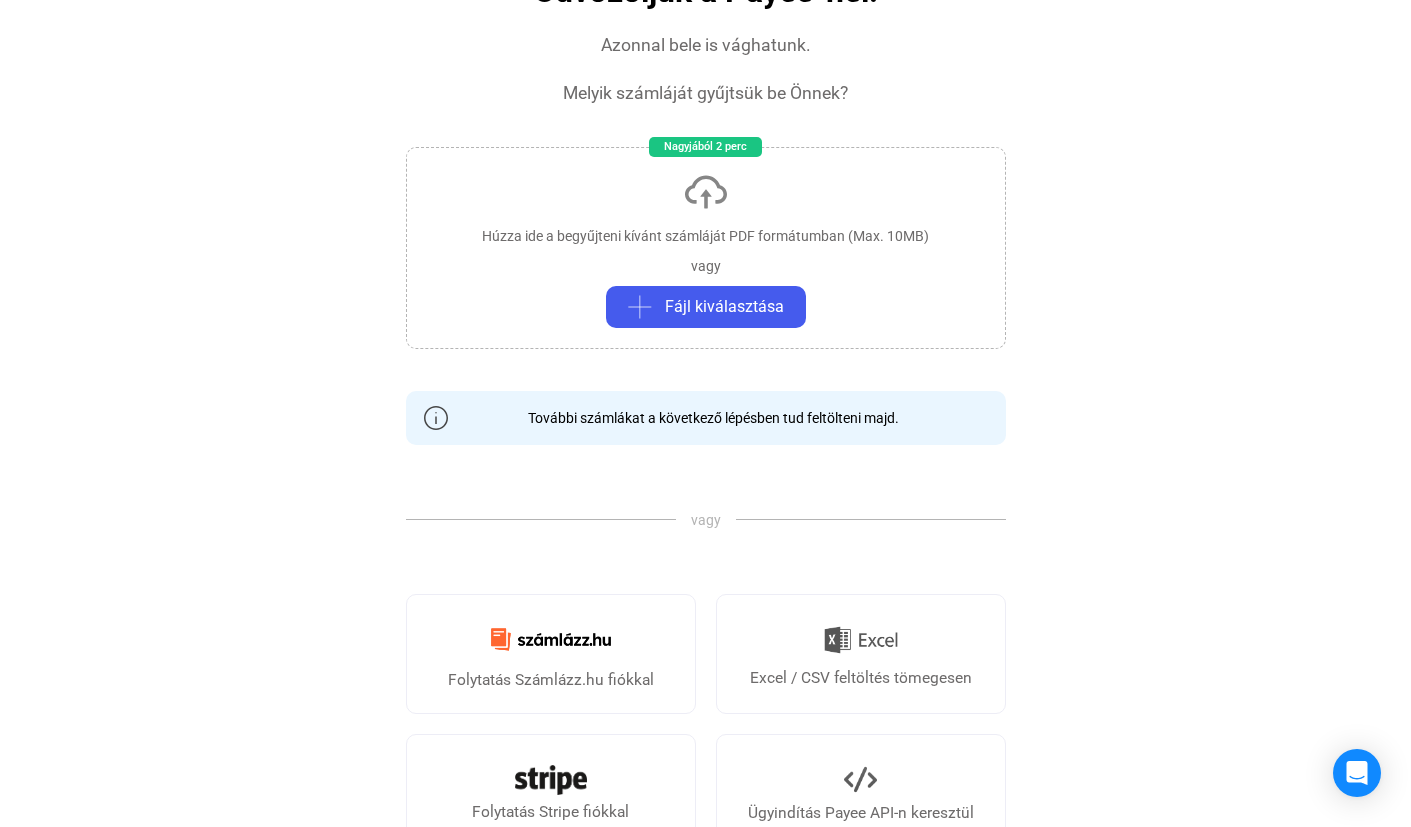 click on "További számlákat a következő lépésben tud feltölteni majd." 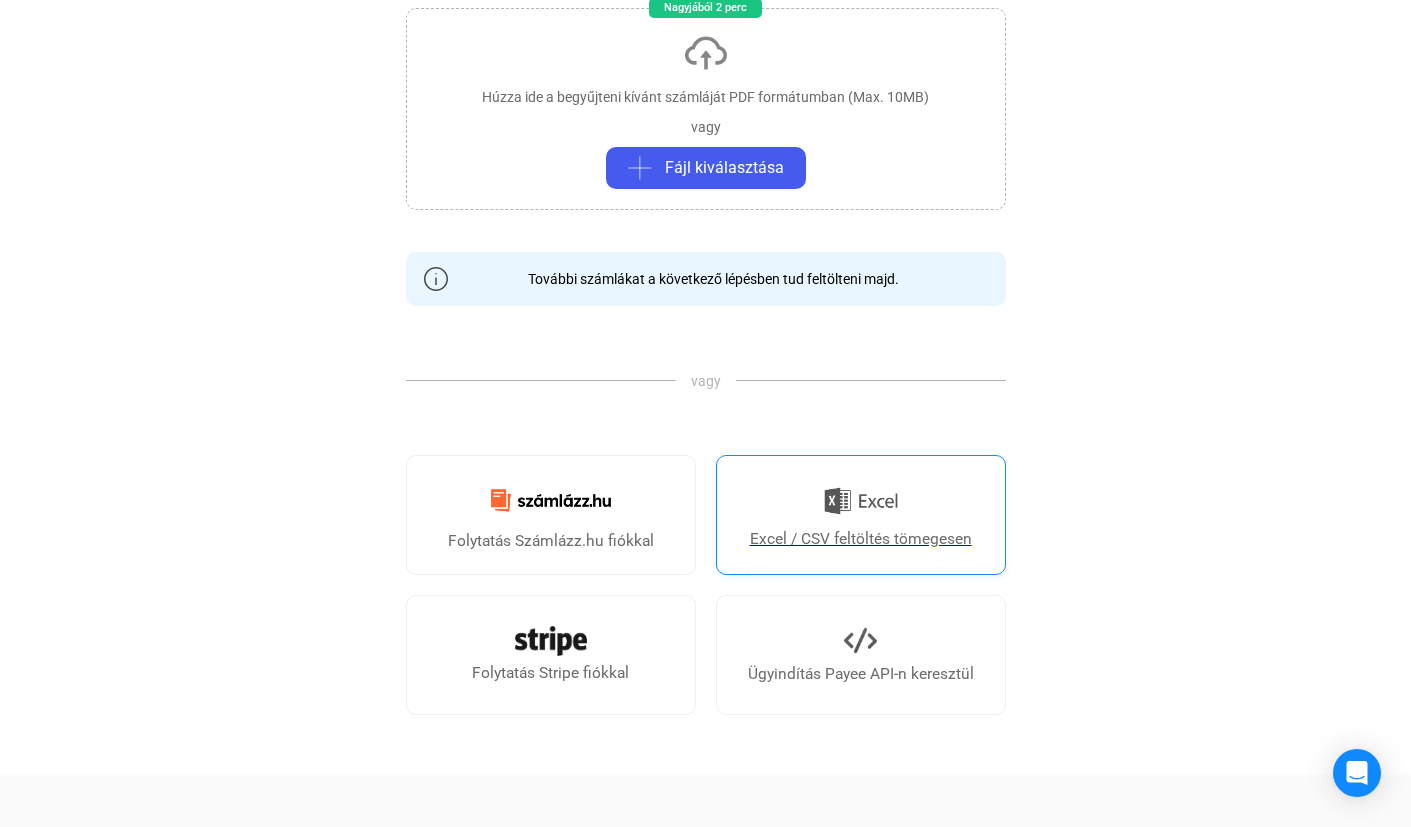scroll, scrollTop: 343, scrollLeft: 0, axis: vertical 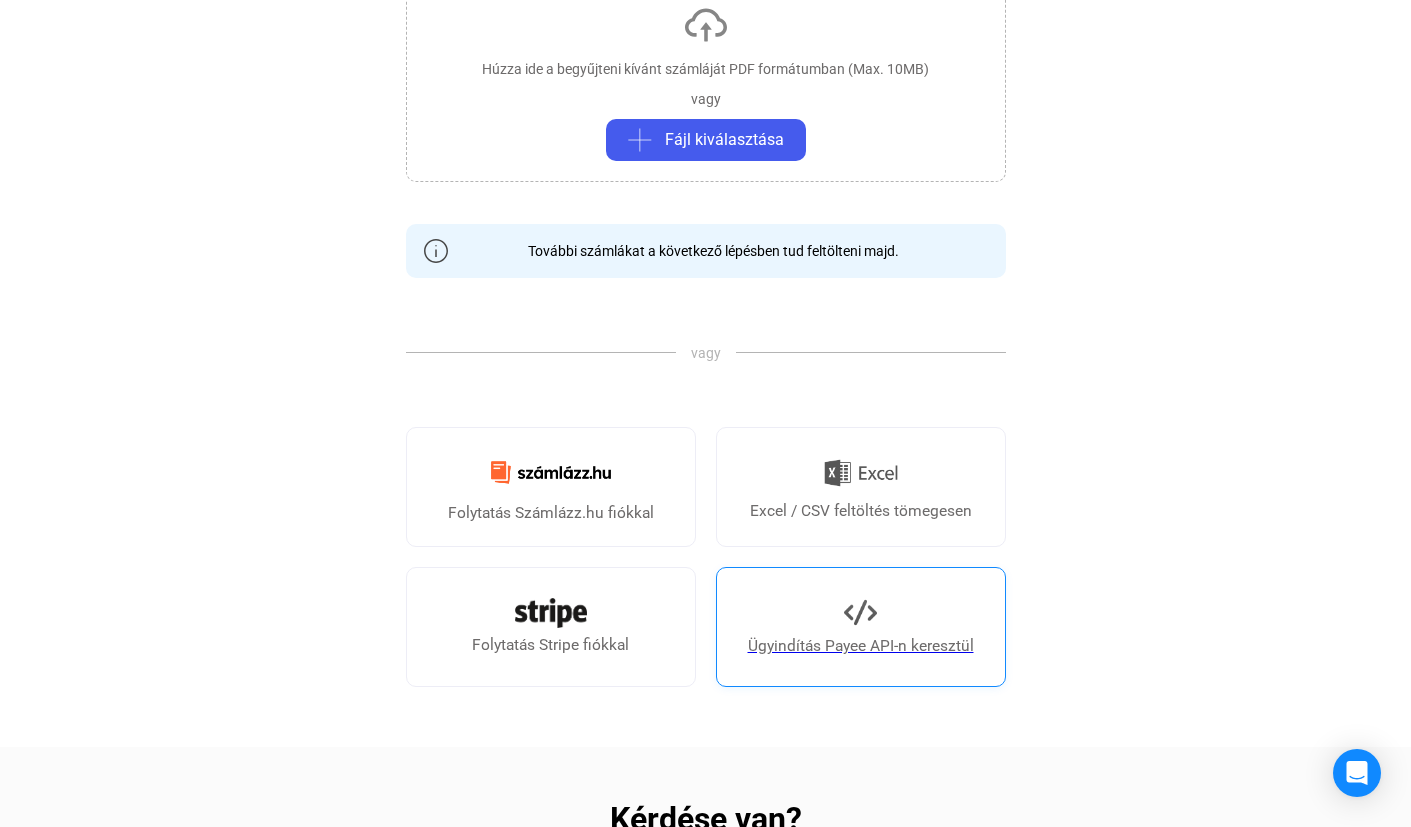 click 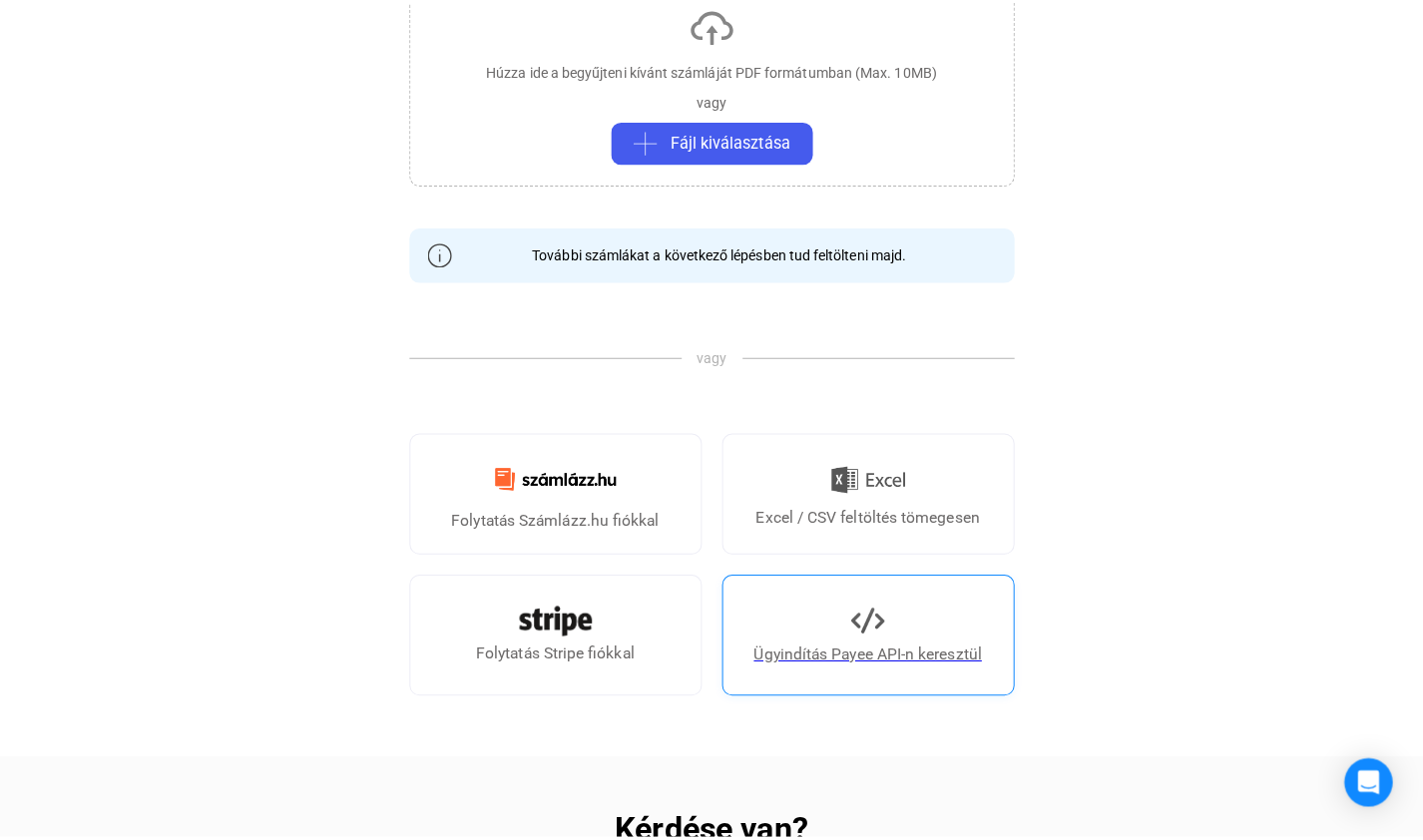 scroll, scrollTop: 0, scrollLeft: 0, axis: both 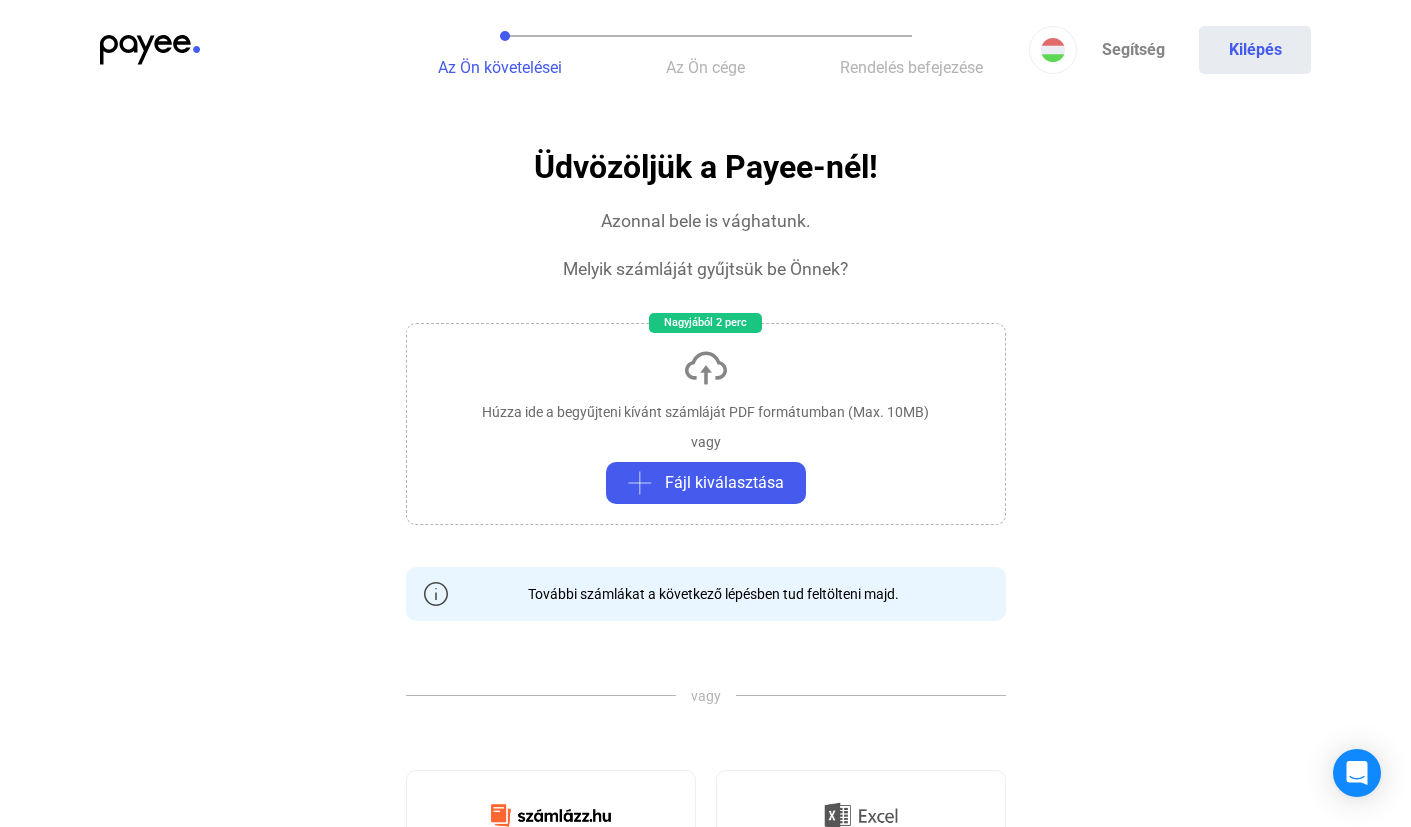 click 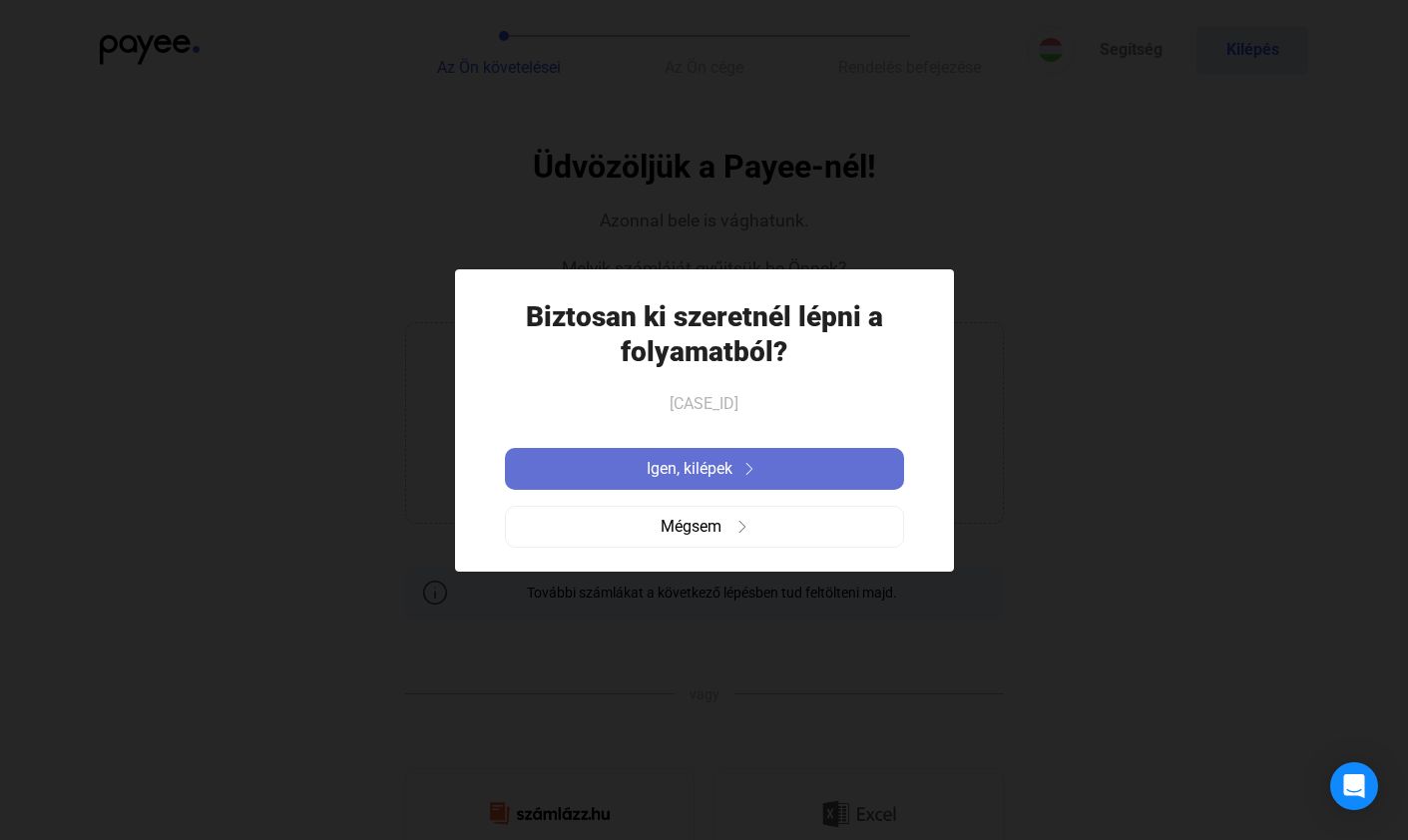 click on "Igen, kilépek" at bounding box center [690, 469] 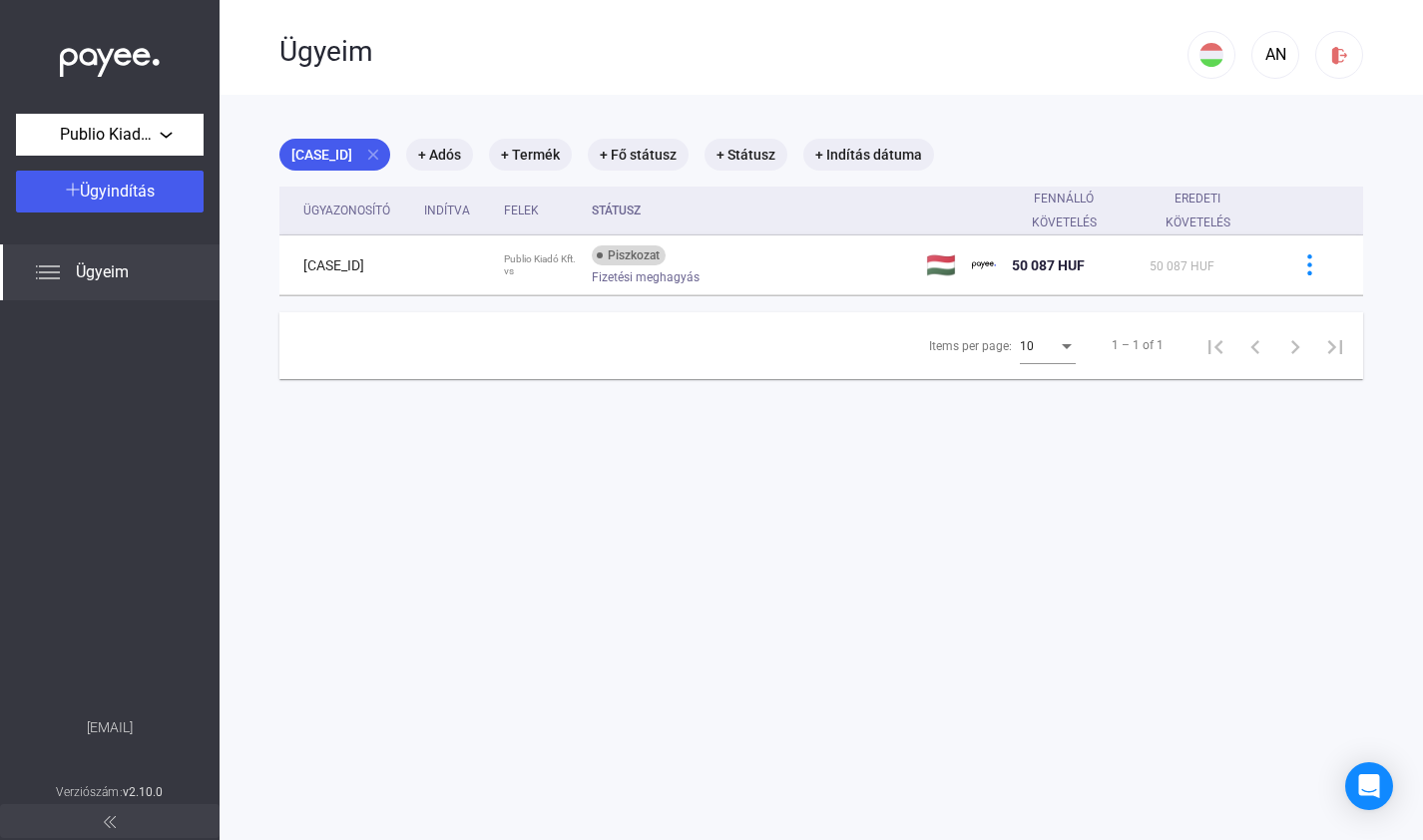 click on "Ügyeim" 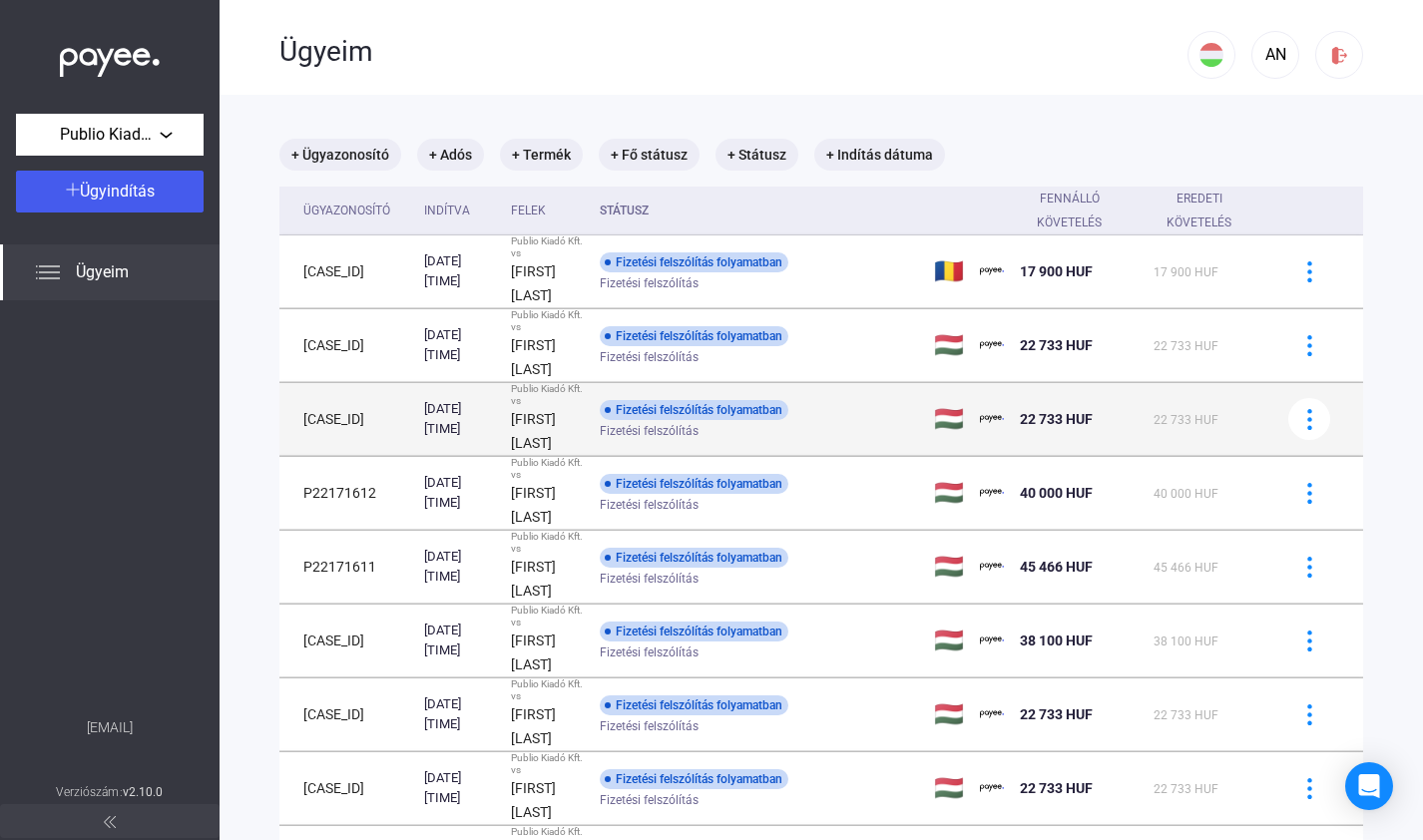 scroll, scrollTop: 4, scrollLeft: 0, axis: vertical 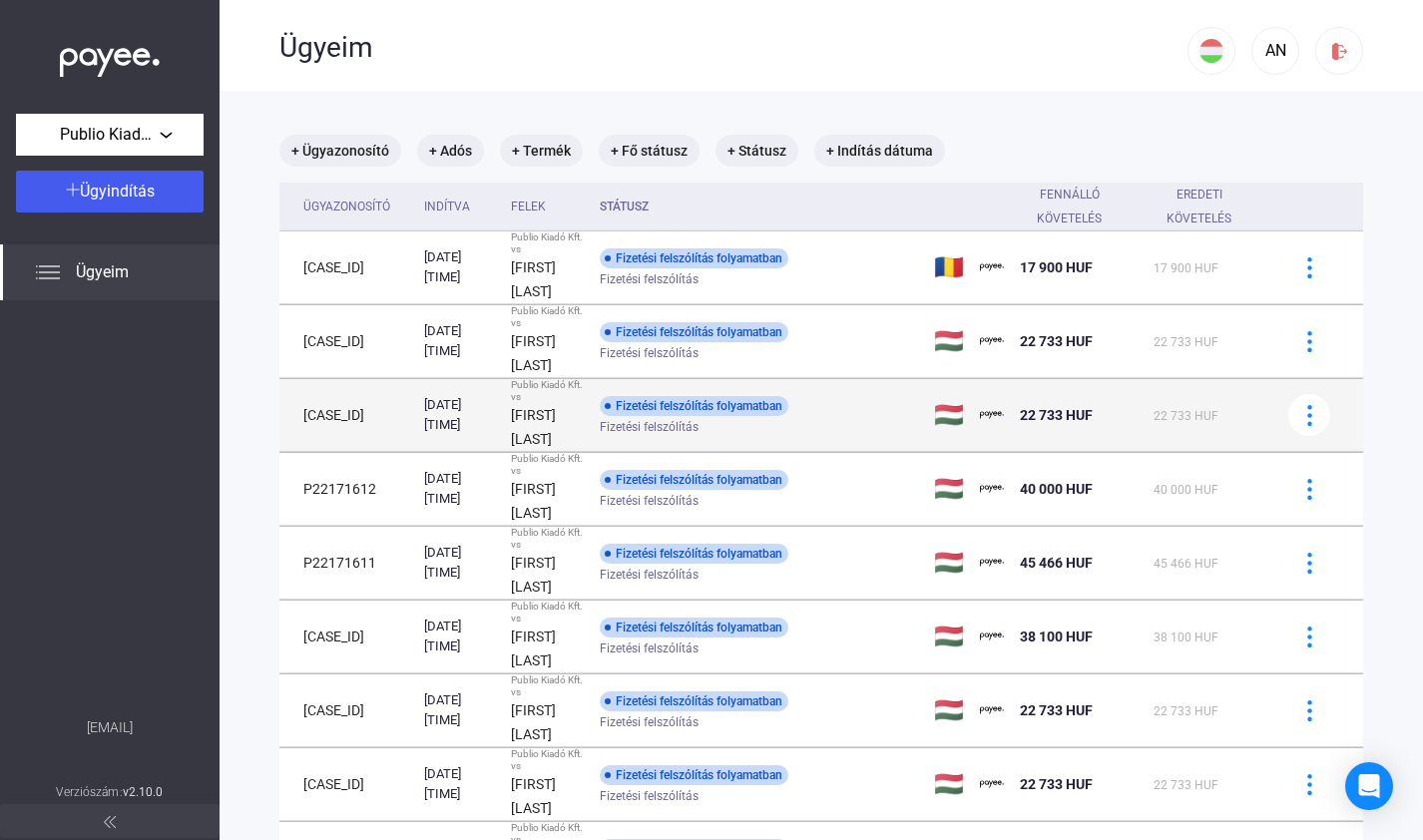 click on "[CASE_ID]" at bounding box center [347, 415] 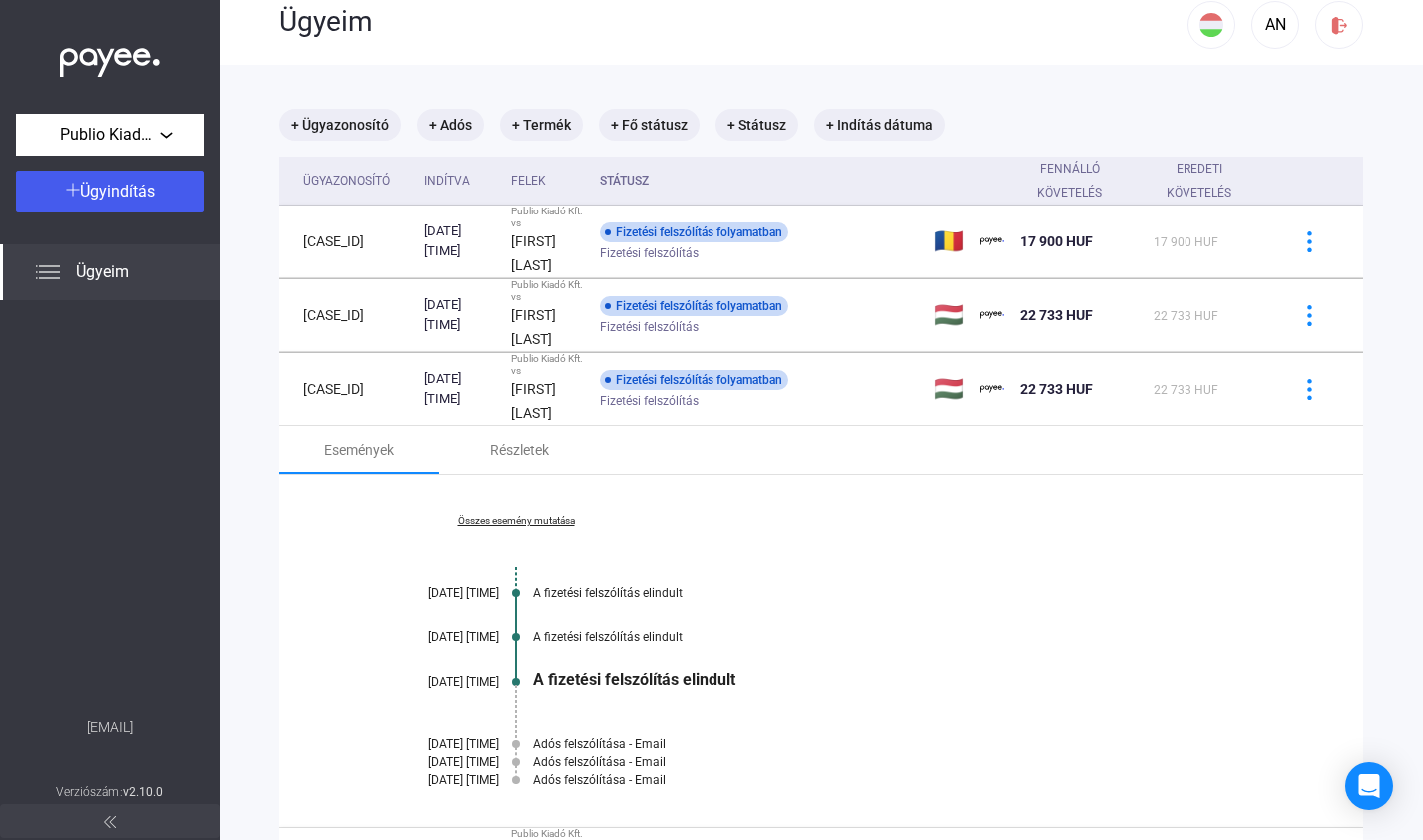 scroll, scrollTop: 65, scrollLeft: 0, axis: vertical 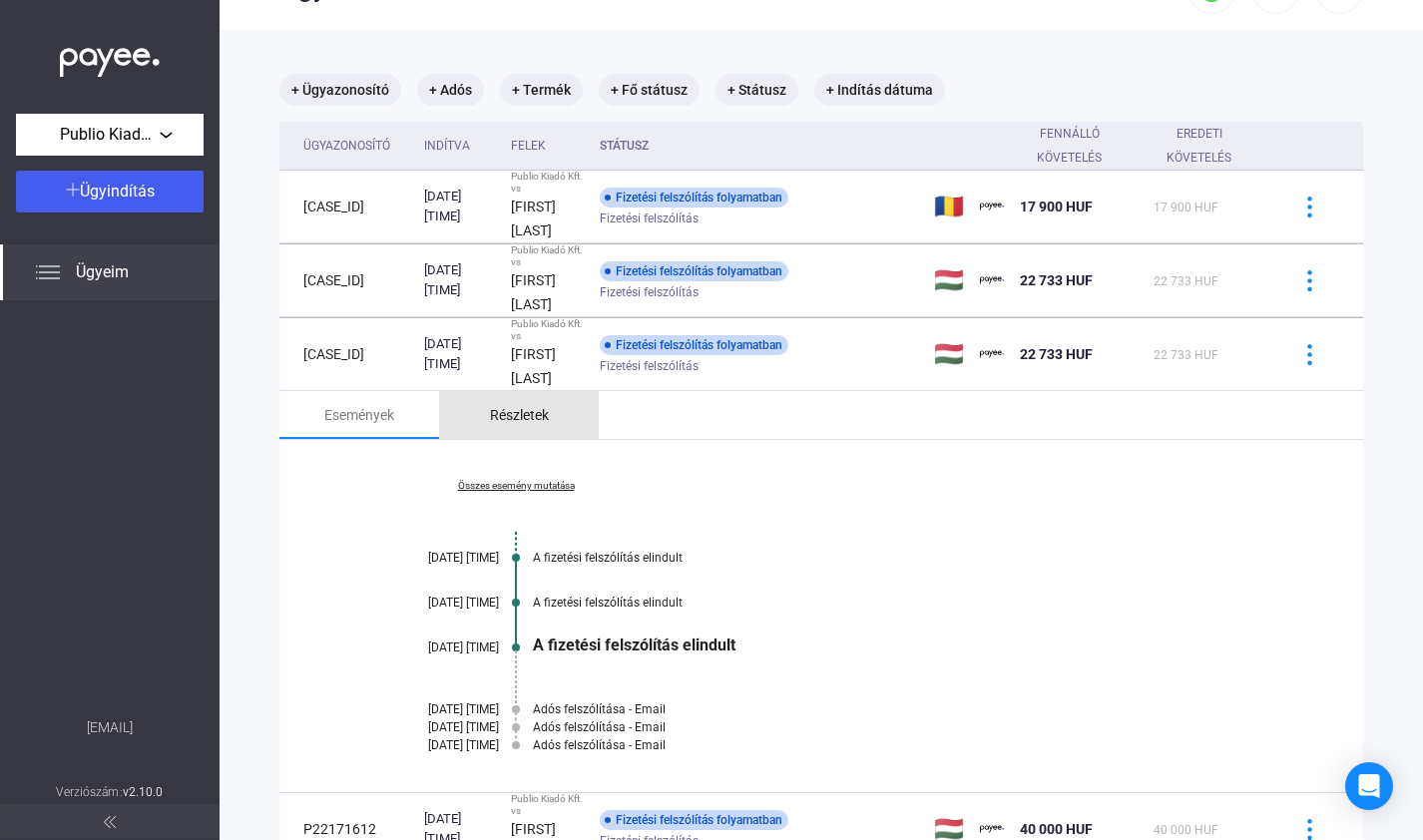 click on "Részletek" at bounding box center (519, 415) 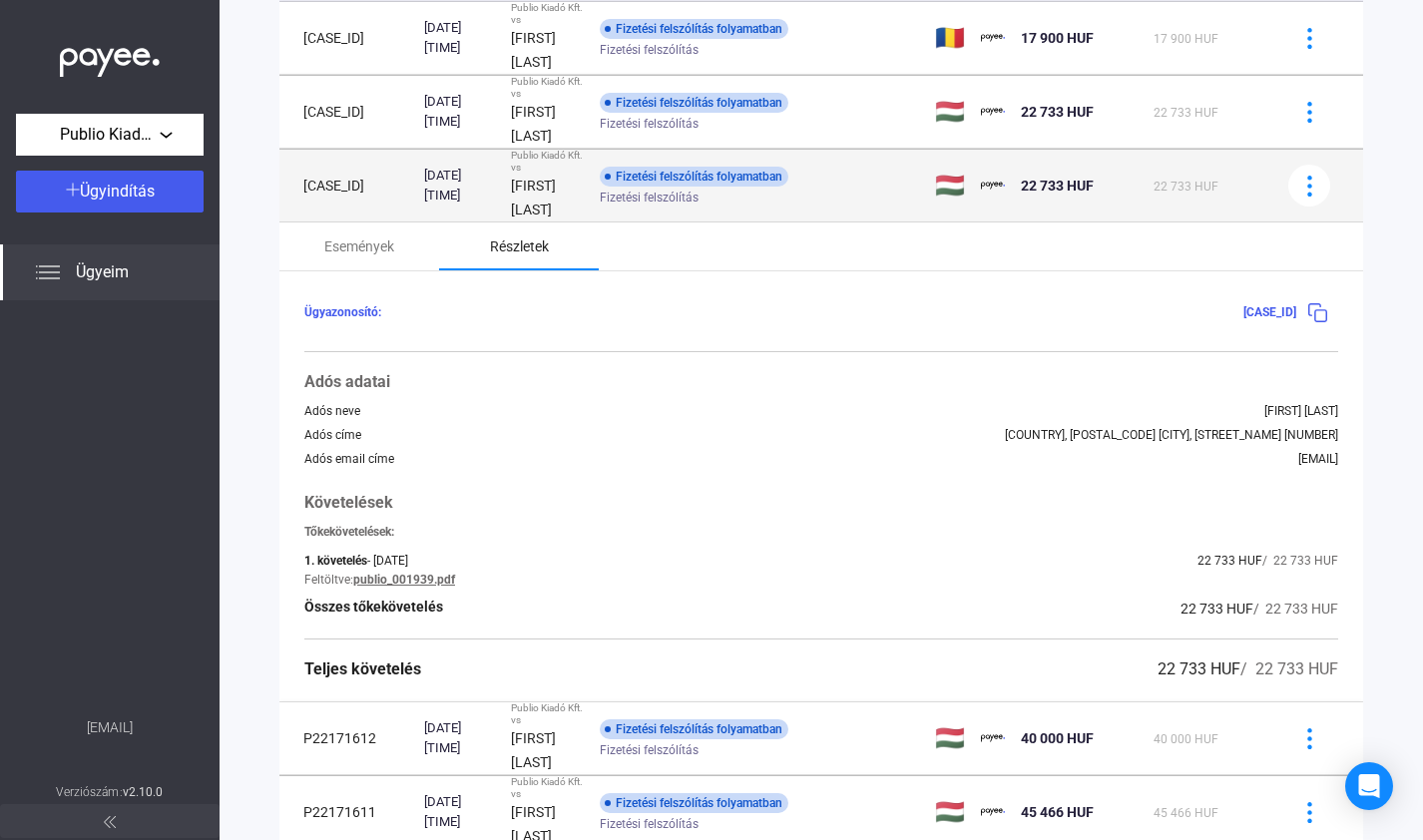 scroll, scrollTop: 0, scrollLeft: 0, axis: both 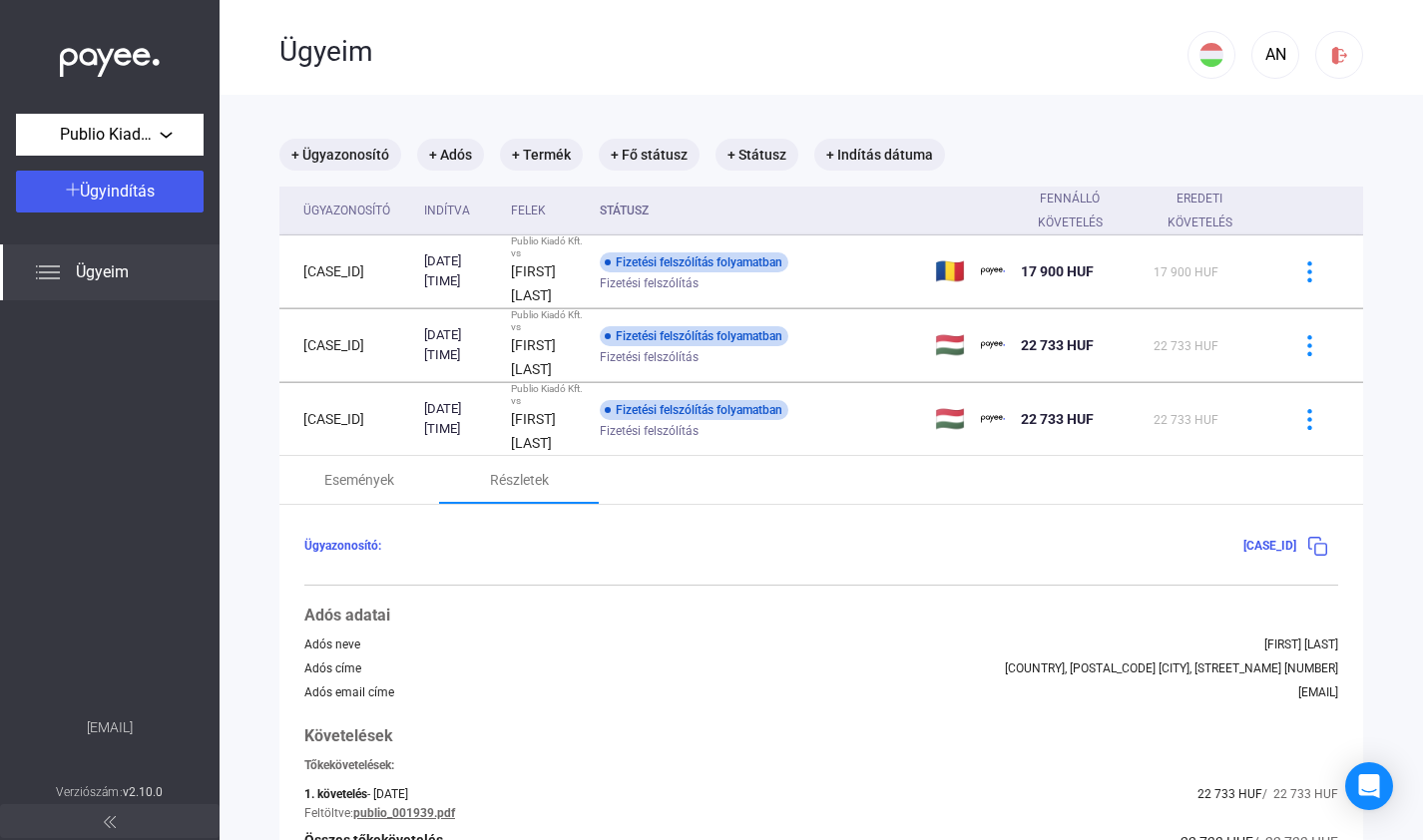 click 